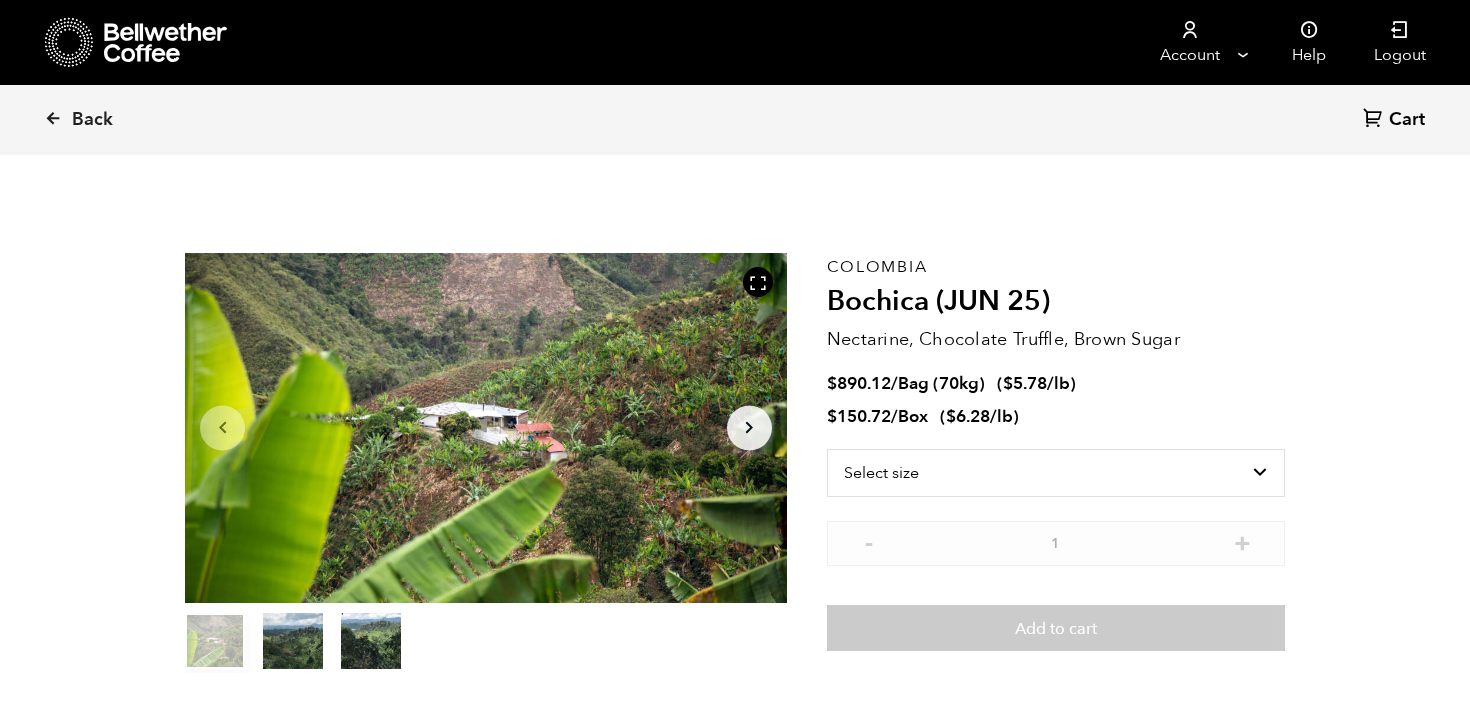 scroll, scrollTop: 1393, scrollLeft: 0, axis: vertical 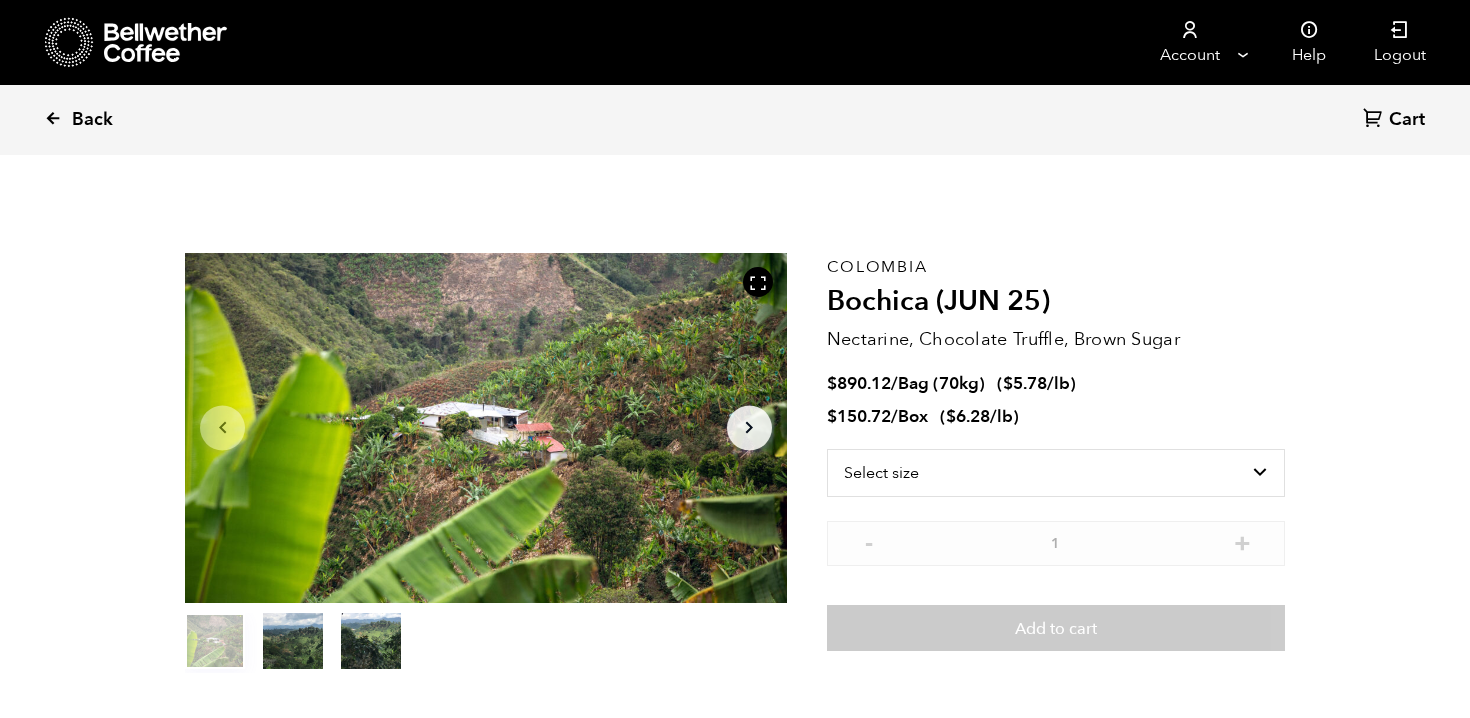 click at bounding box center (53, 118) 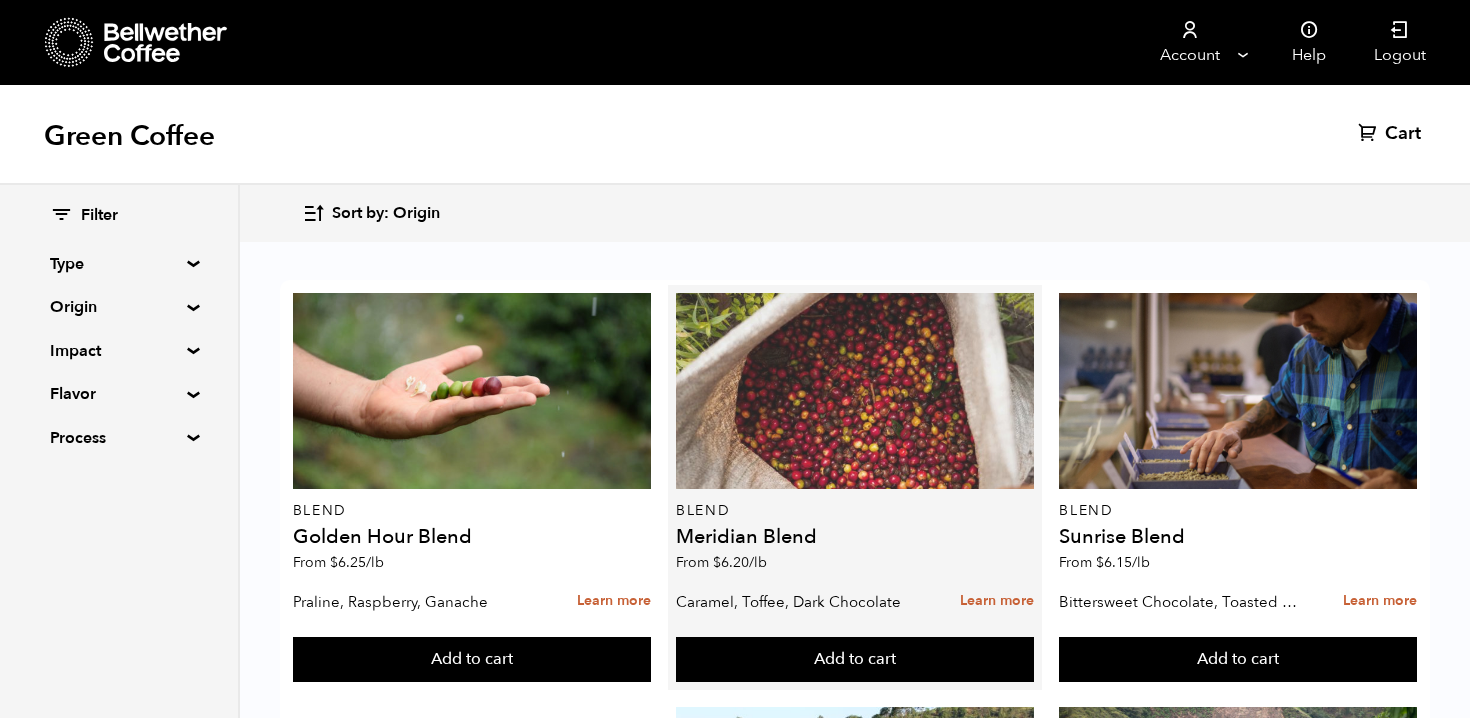 scroll, scrollTop: 2154, scrollLeft: 0, axis: vertical 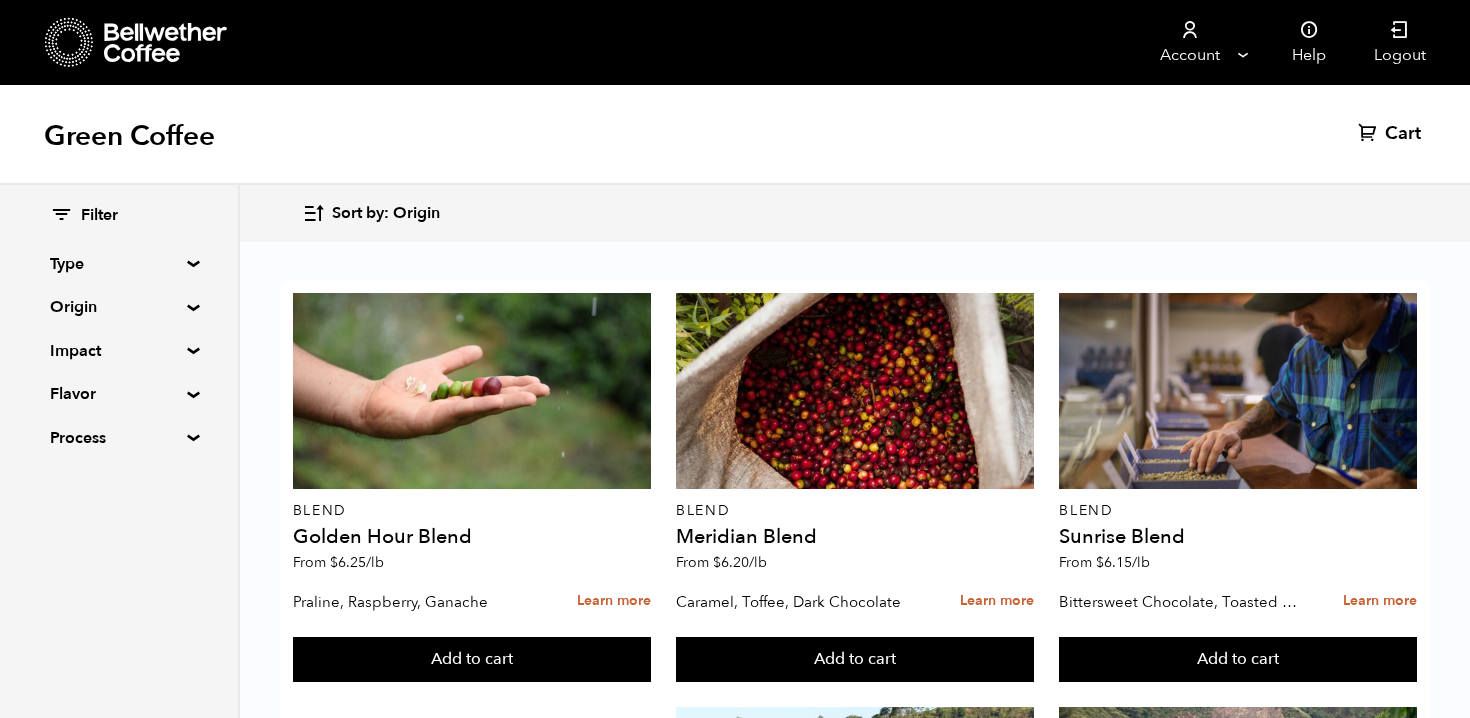 click at bounding box center [472, 2465] 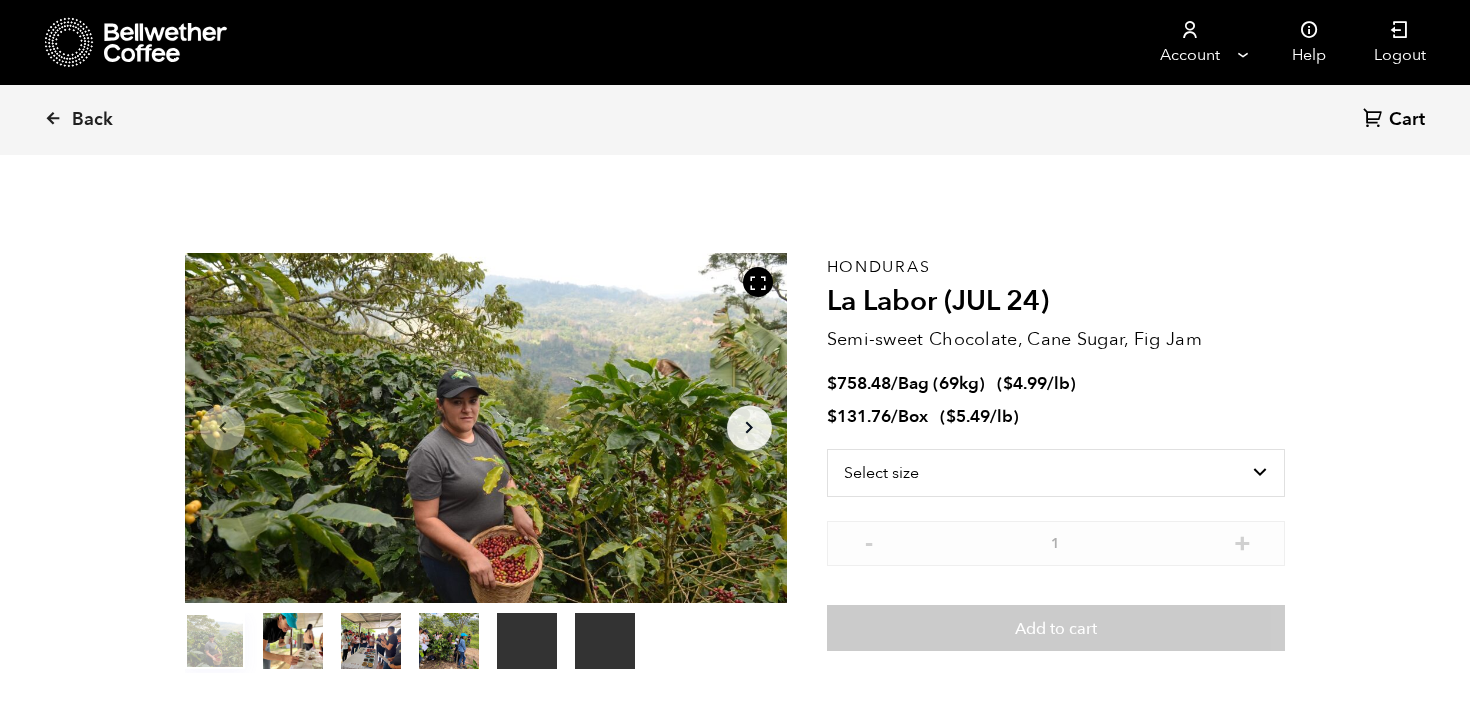 scroll, scrollTop: 0, scrollLeft: 0, axis: both 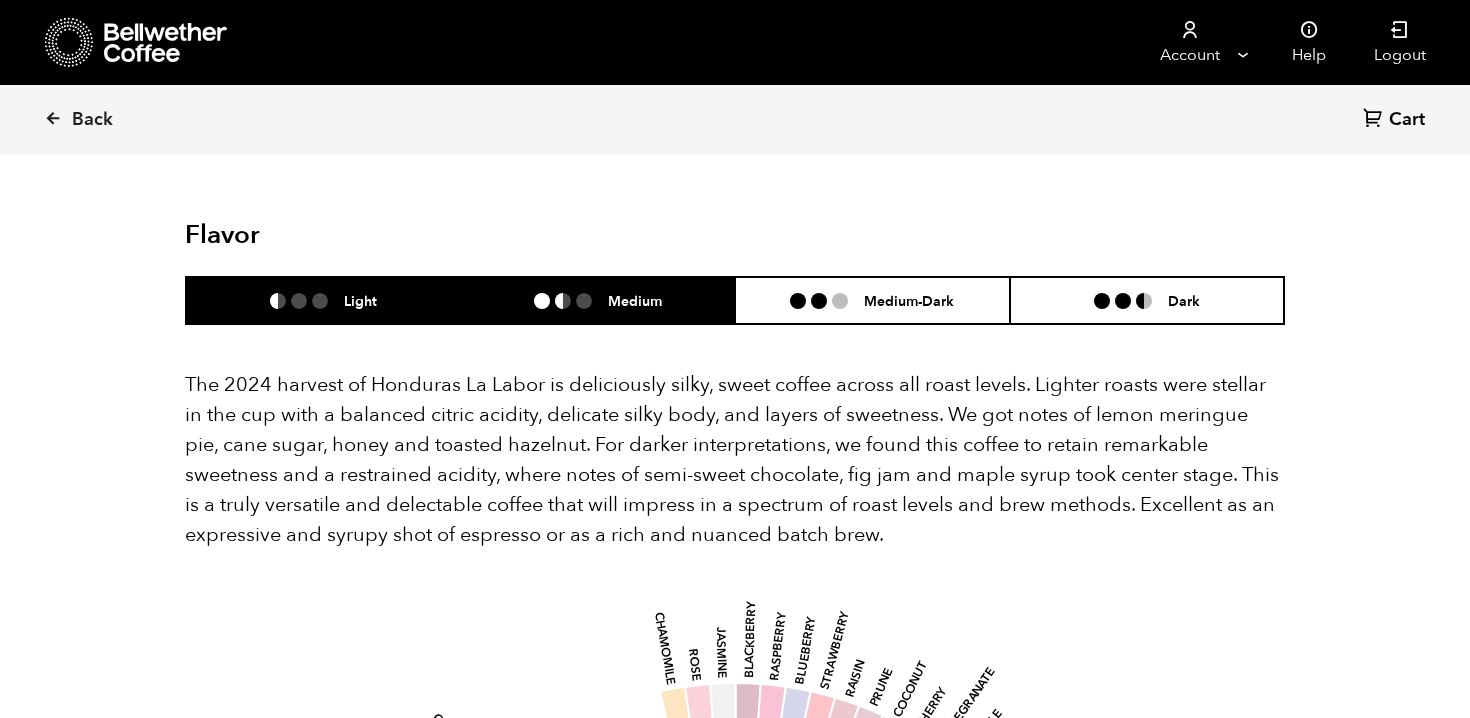 click on "Medium" at bounding box center (598, 300) 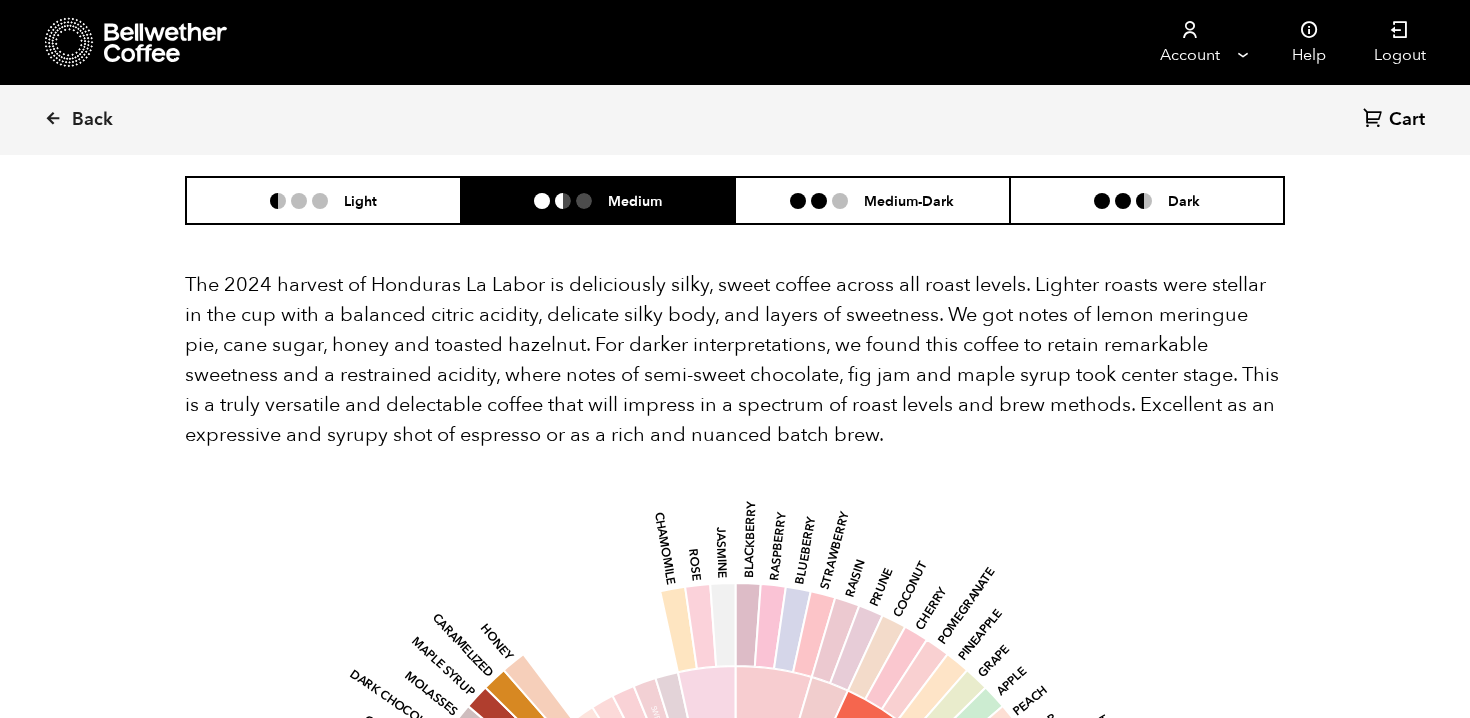 scroll, scrollTop: 1899, scrollLeft: 0, axis: vertical 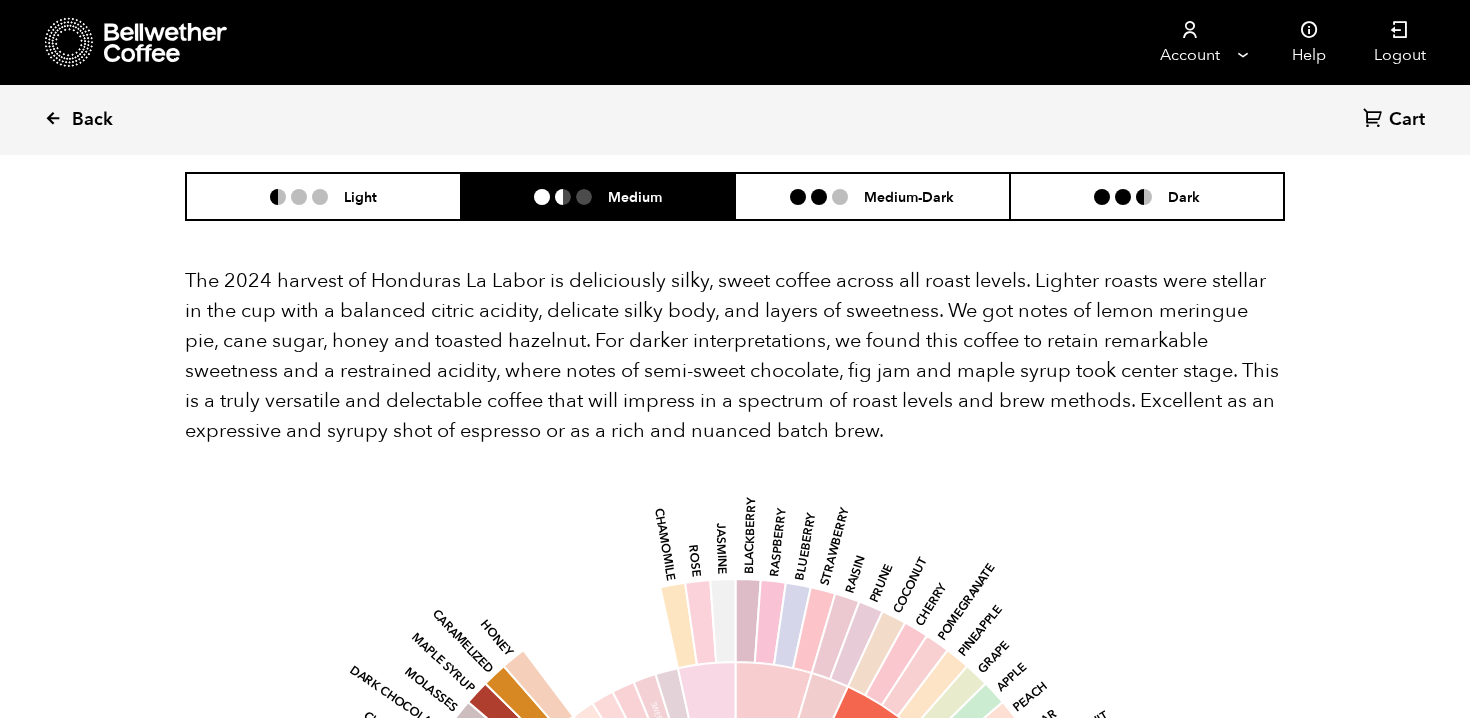 click on "Back" at bounding box center [106, 120] 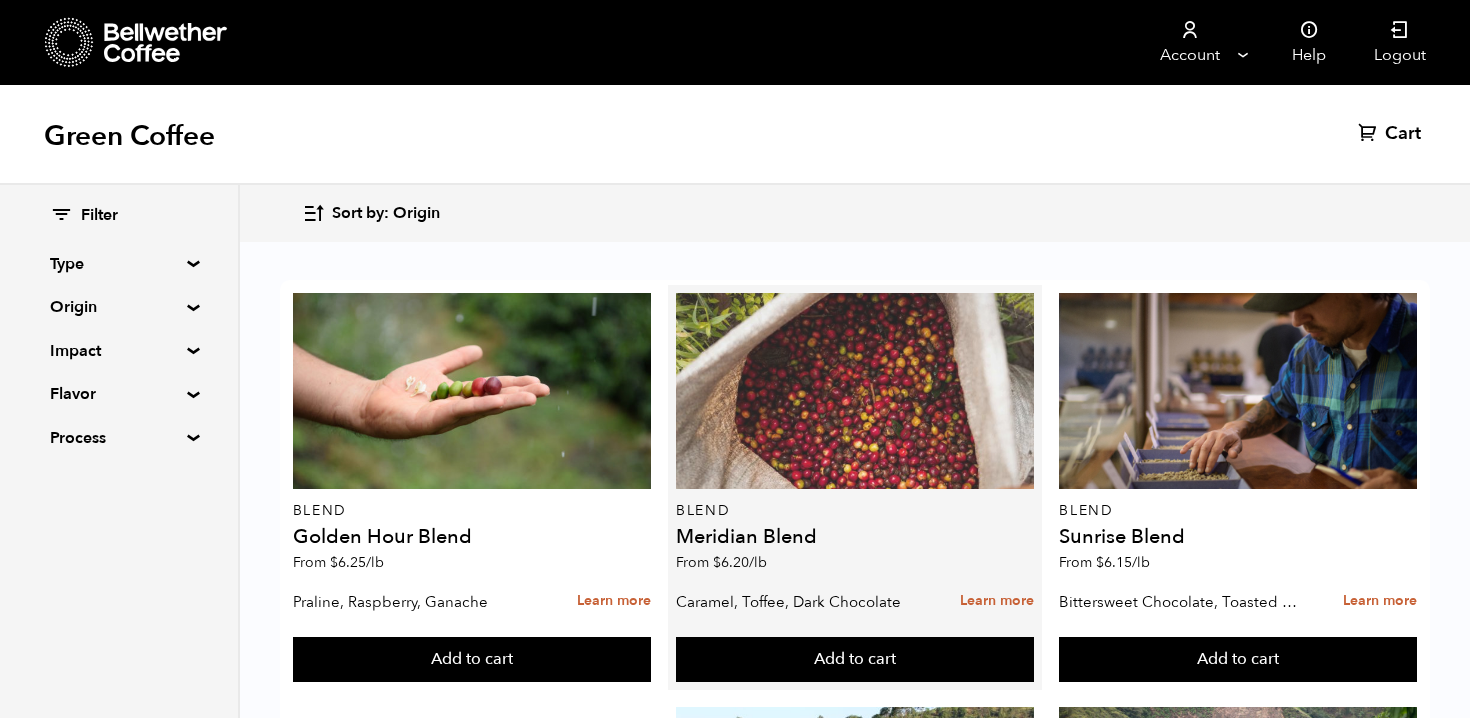 scroll, scrollTop: 28, scrollLeft: 0, axis: vertical 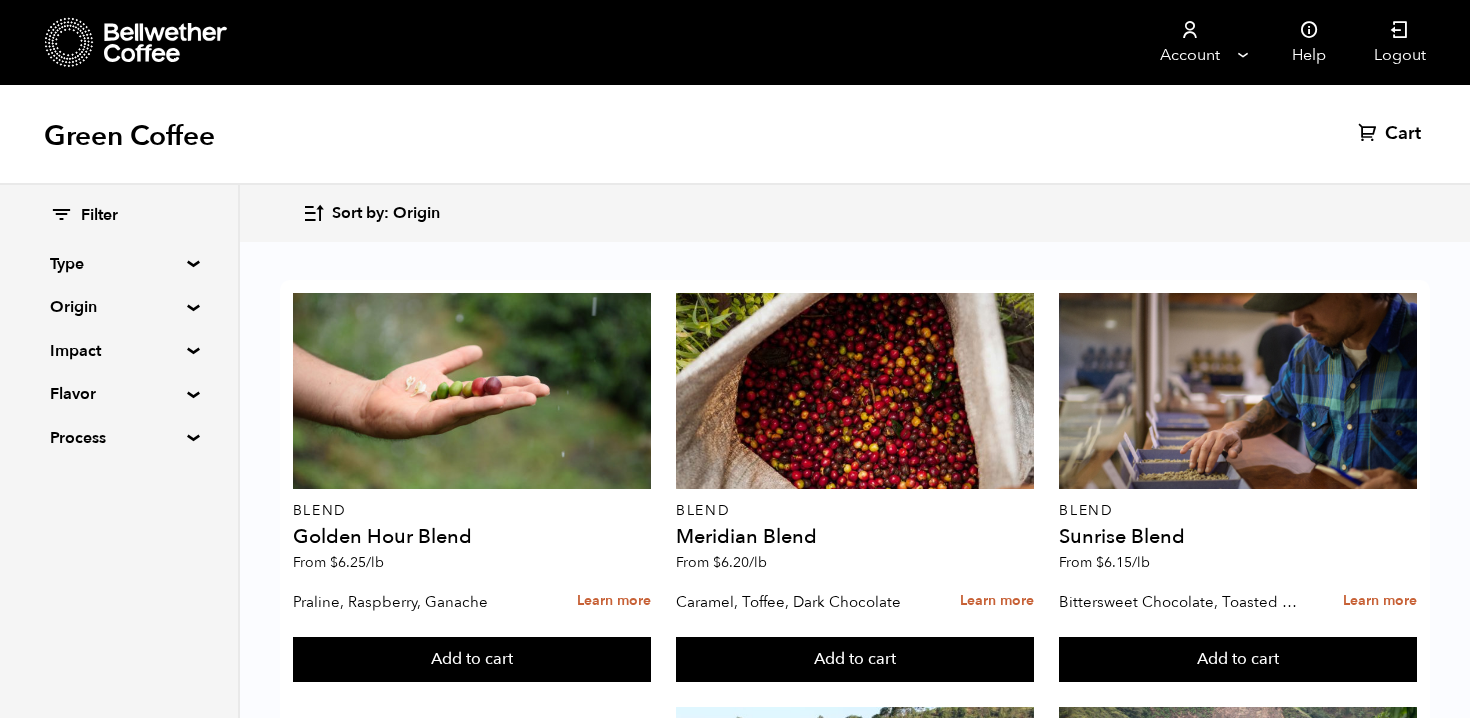 click on "Filter   Type       Blend   Single Origin   Decaf   Seasonal   Year Round Origin       Blend   Brazil   Burundi   Colombia   East Java   El Salvador   Ethiopia   Guatemala   Honduras   Peru   Rwanda   Sumatra Impact       Fair Trade   Organic   Women's Lot   Living Income Pricing   Farmer Impact Fund Flavor       Chocolate   Citrus Fruit   Floral   Fruity   Nutty   Sweet Process       Natural   Washed   Wet-hulled" at bounding box center (119, 327) 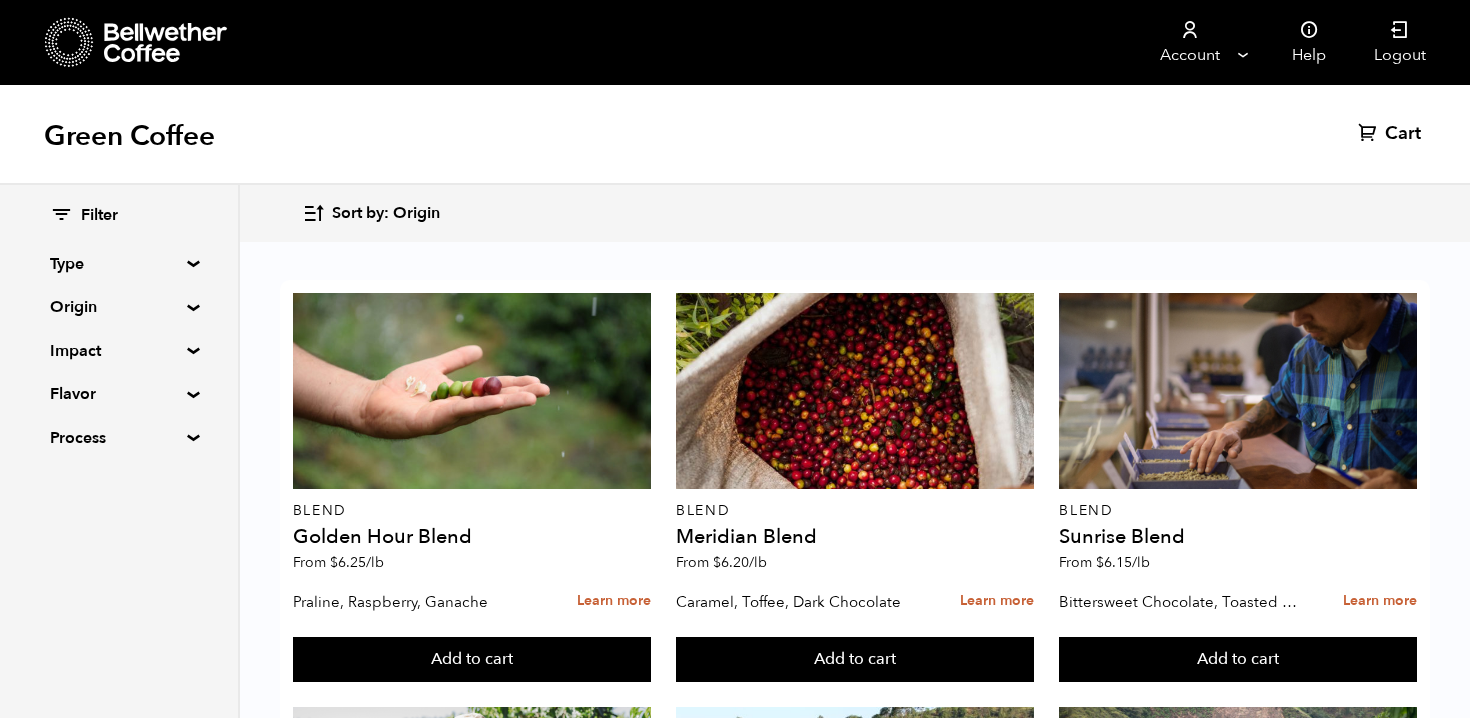 click on "Filter   Type       Blend   Single Origin   Decaf   Seasonal   Year Round Origin       Blend   Brazil   Burundi   Colombia   East Java   El Salvador   Ethiopia   Guatemala   Honduras   Peru   Rwanda   Sumatra Impact       Fair Trade   Organic   Women's Lot   Living Income Pricing   Farmer Impact Fund Flavor       Chocolate   Citrus Fruit   Floral   Fruity   Nutty   Sweet Process       Natural   Washed   Wet-hulled" at bounding box center (119, 327) 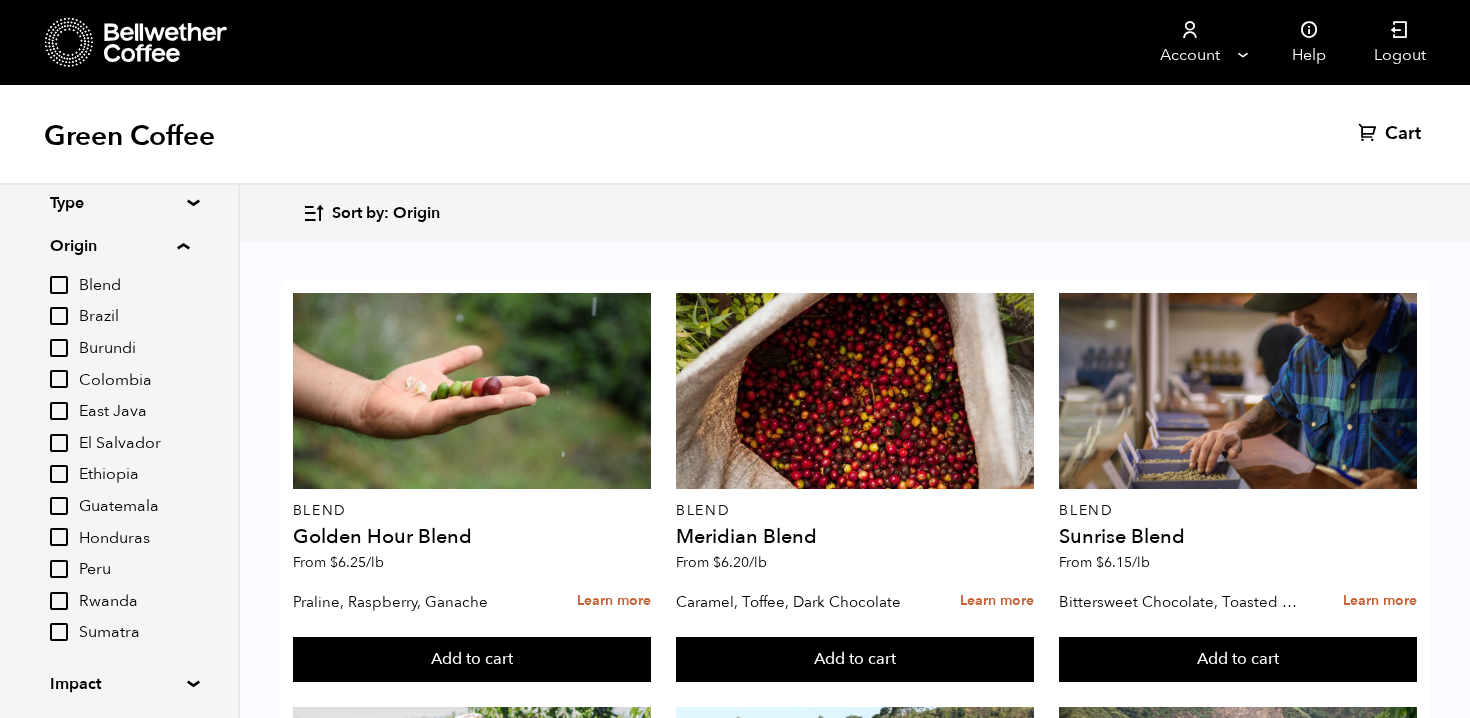 scroll, scrollTop: 74, scrollLeft: 0, axis: vertical 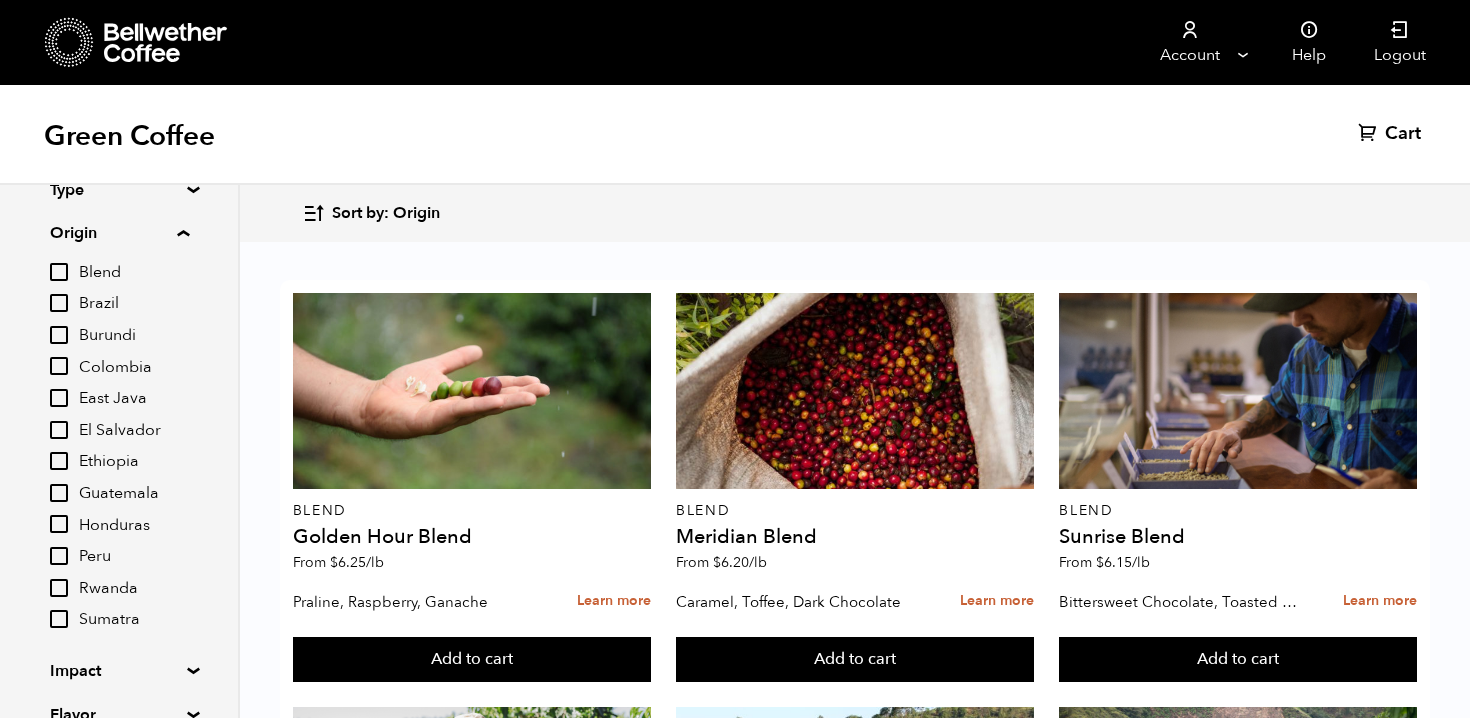 click on "Guatemala" at bounding box center (59, 493) 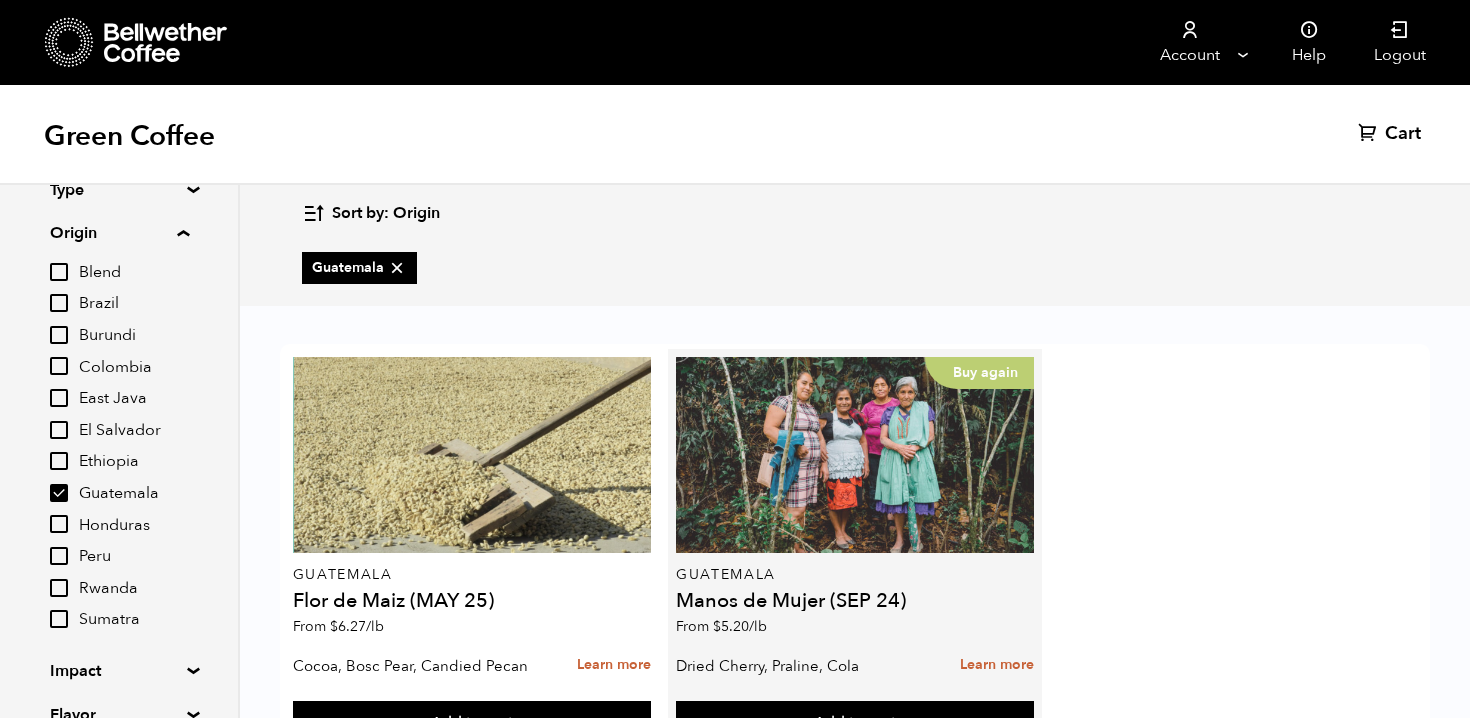 scroll, scrollTop: 91, scrollLeft: 0, axis: vertical 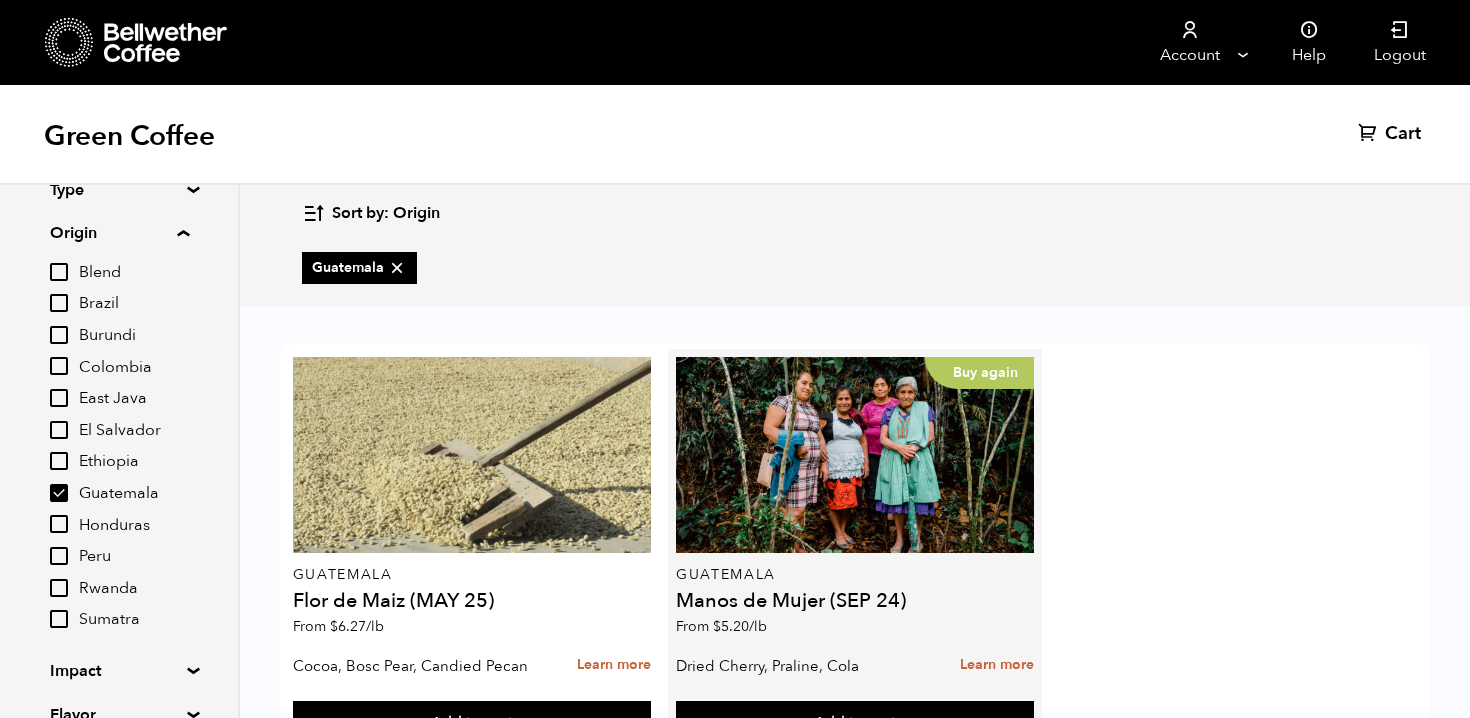 click on "Manos de Mujer (SEP 24)" at bounding box center [855, 601] 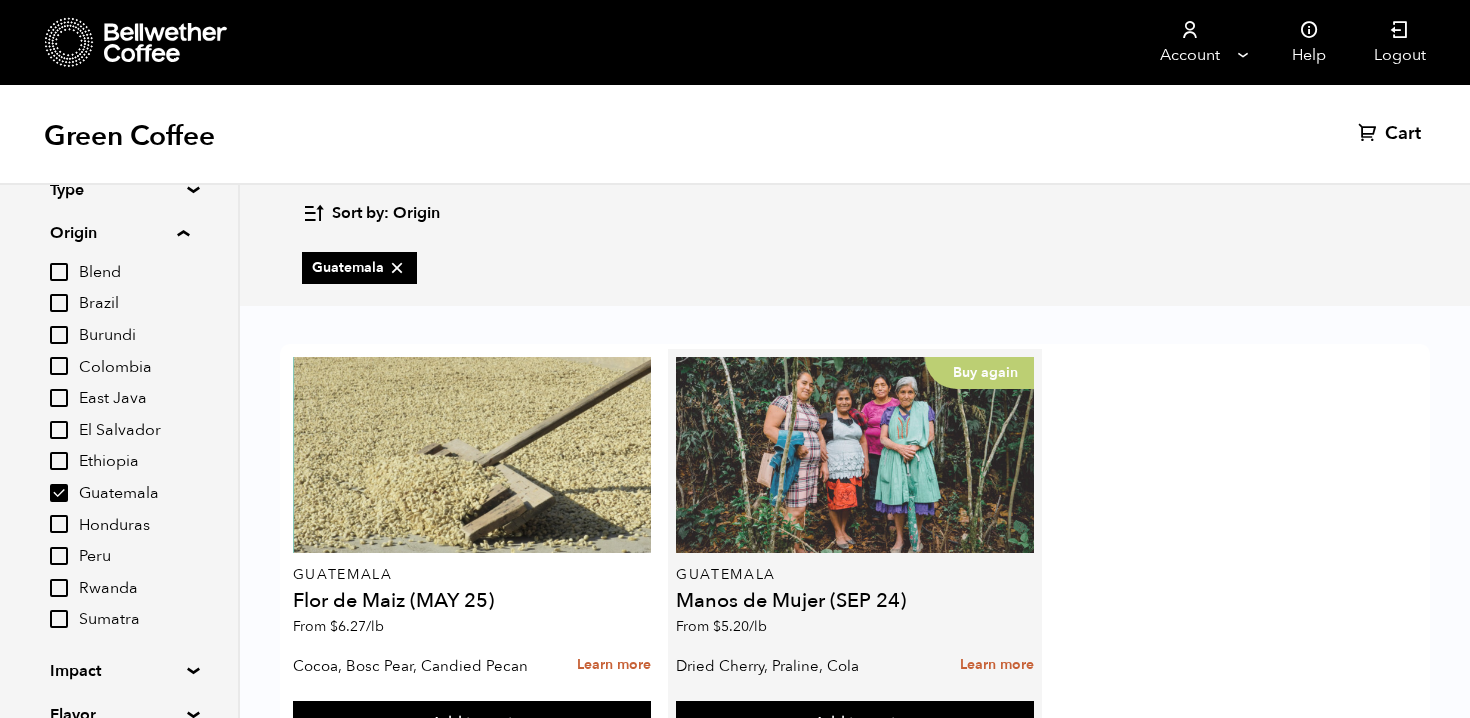 click on "Buy again" at bounding box center (855, 455) 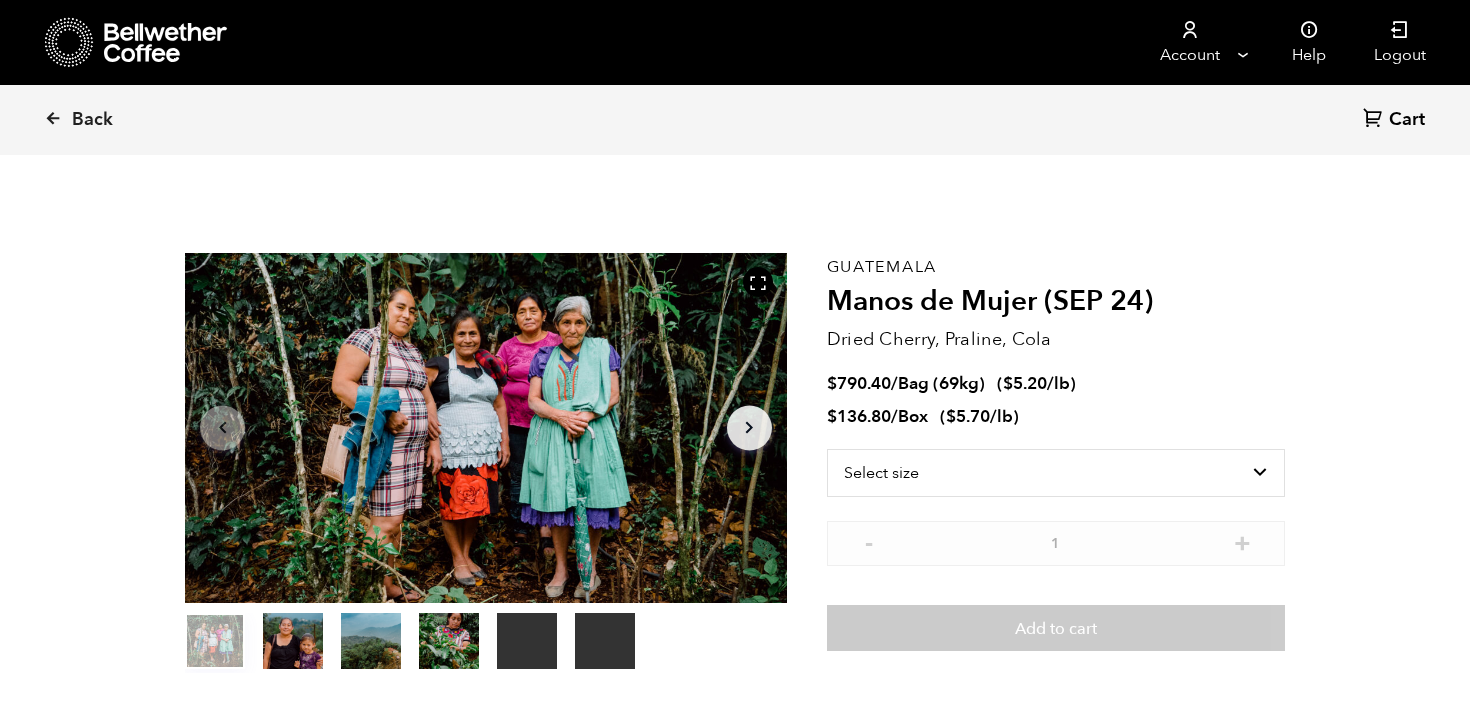 scroll, scrollTop: 0, scrollLeft: 0, axis: both 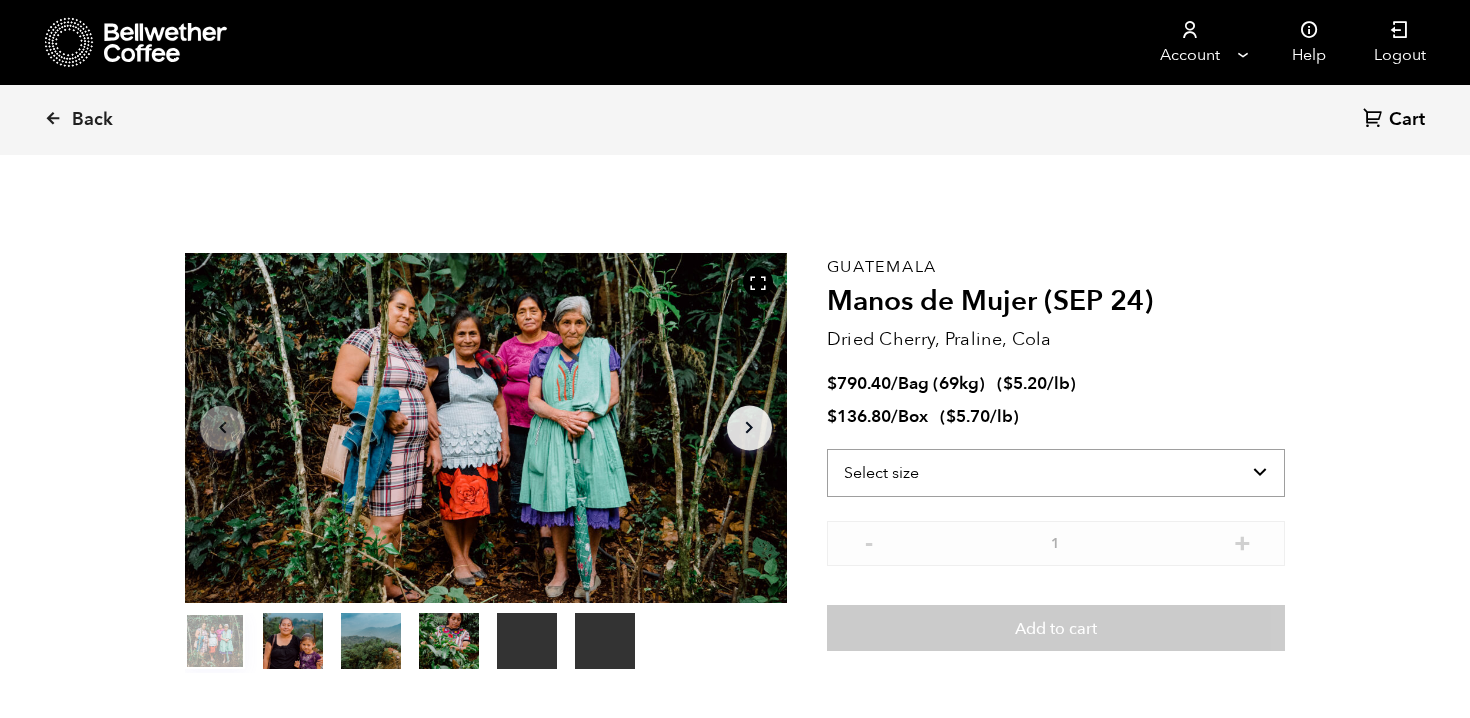 click on "Select size   Bag (69kg) (152 lbs) Box (24 lbs)" at bounding box center (1056, 473) 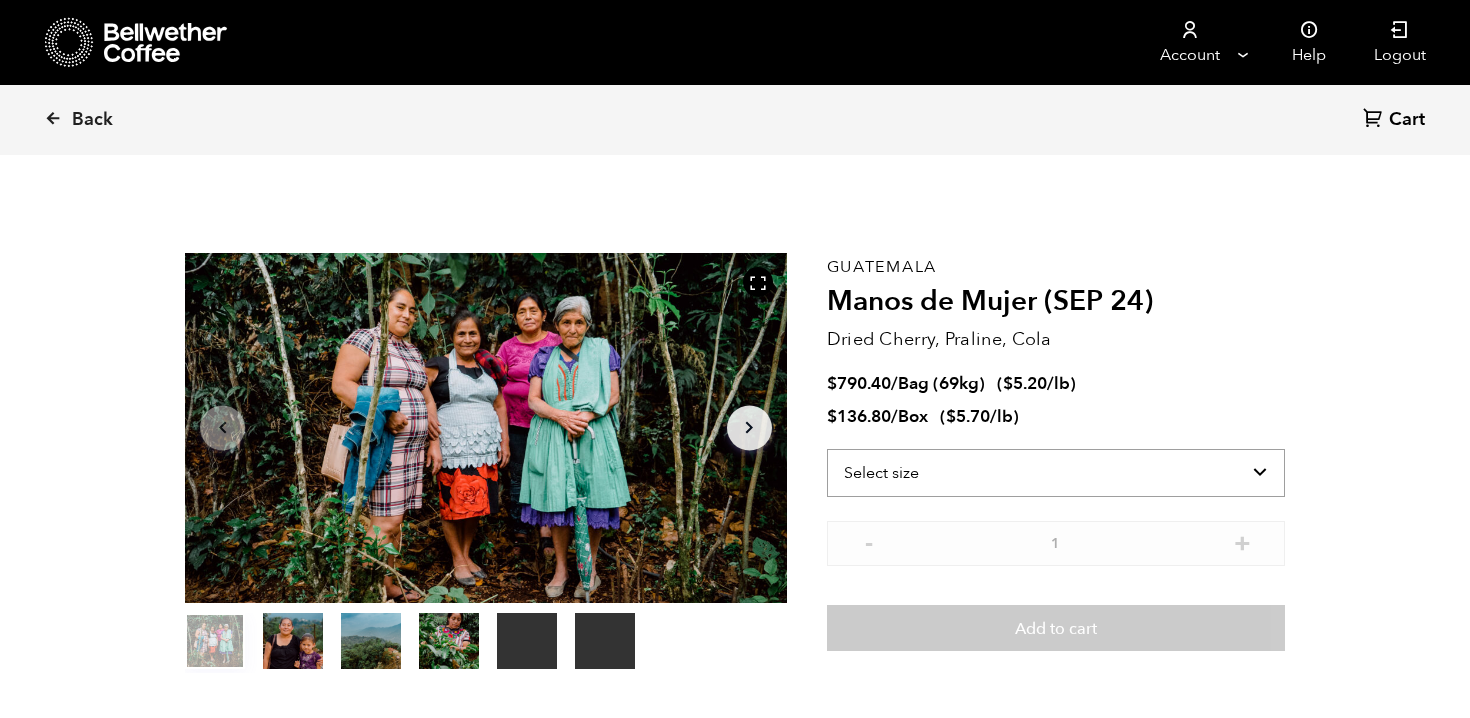 select on "bag-2" 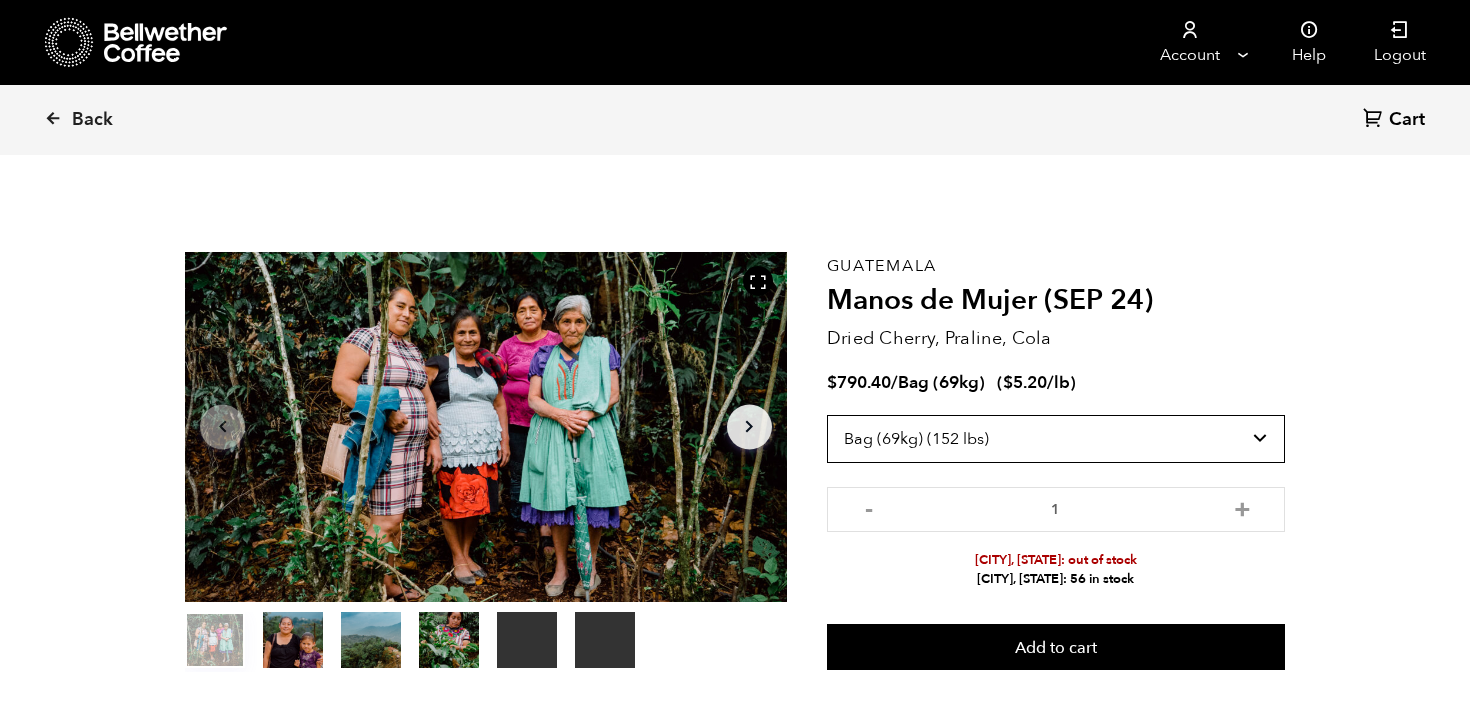 scroll, scrollTop: 0, scrollLeft: 0, axis: both 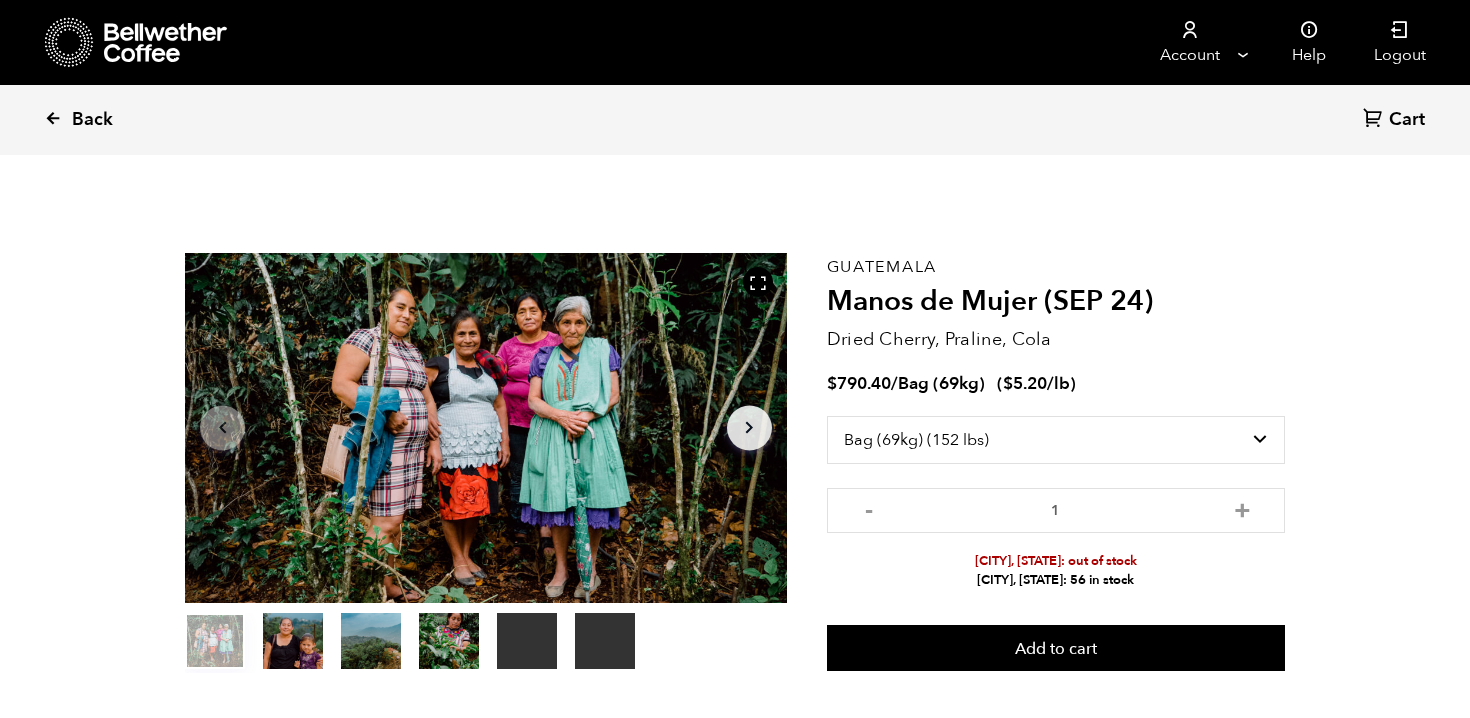 click at bounding box center (53, 118) 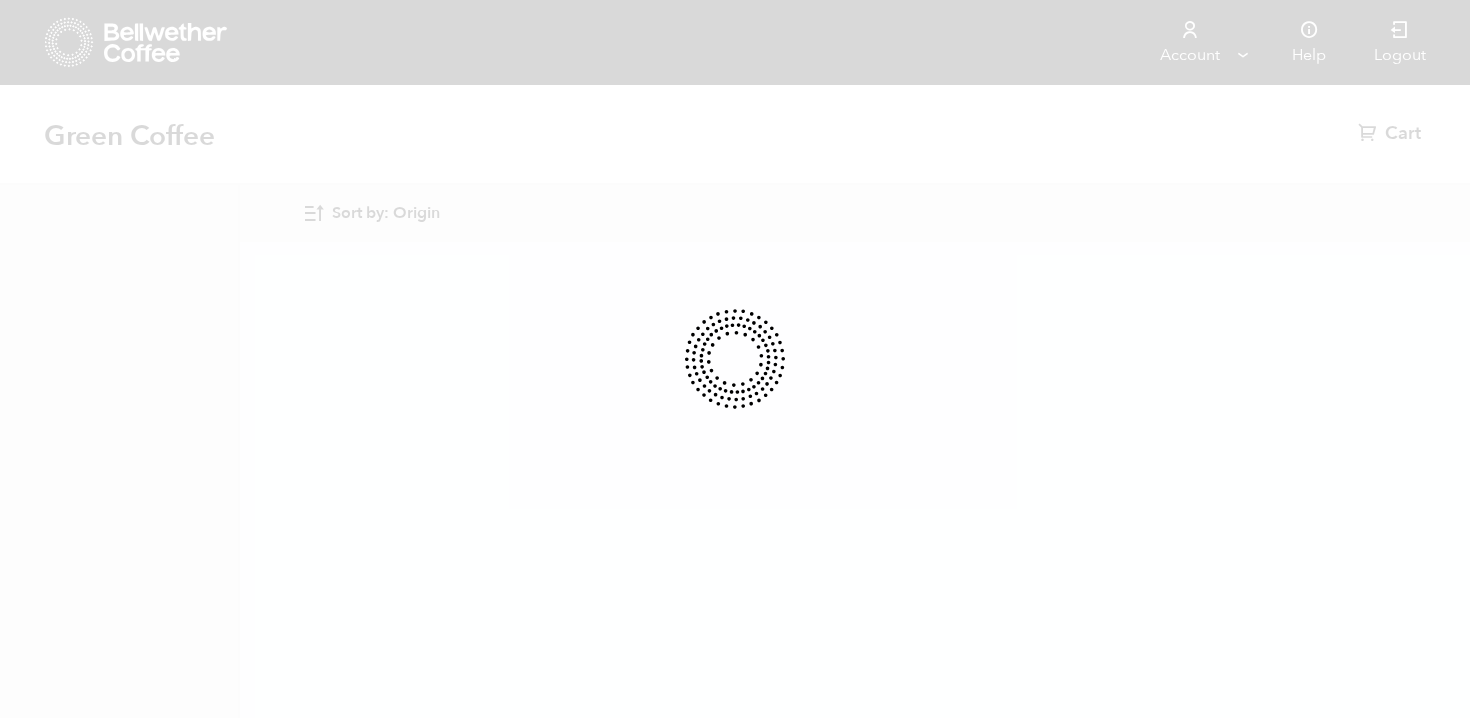 scroll, scrollTop: 0, scrollLeft: 0, axis: both 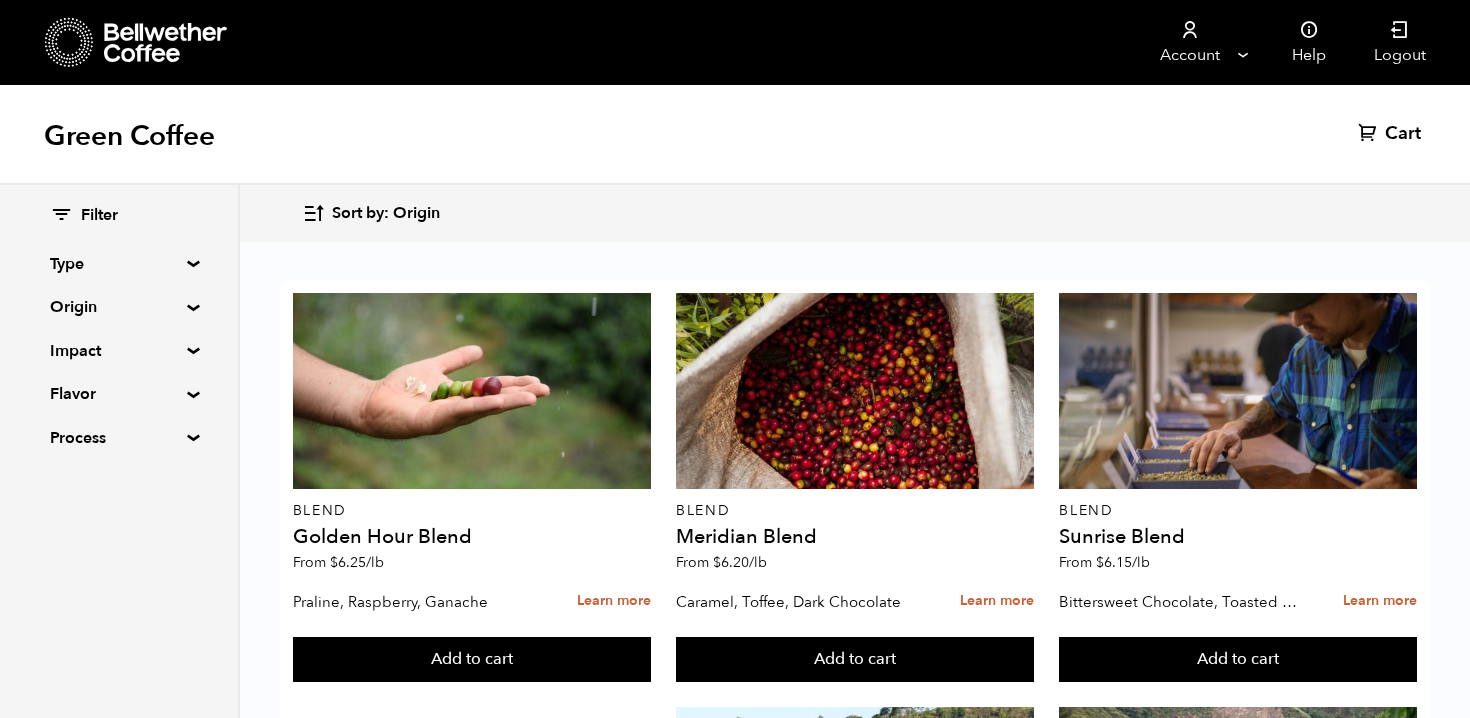 click on "Filter   Type       Blend   Single Origin   Decaf   Seasonal   Year Round Origin       Blend   Brazil   Burundi   Colombia   East Java   El Salvador   Ethiopia   Guatemala   Honduras   Peru   Rwanda   Sumatra Impact       Fair Trade   Organic   Women's Lot   Living Income Pricing   Farmer Impact Fund Flavor       Chocolate   Citrus Fruit   Floral   Fruity   Nutty   Sweet Process       Natural   Washed   Wet-hulled" at bounding box center [119, 327] 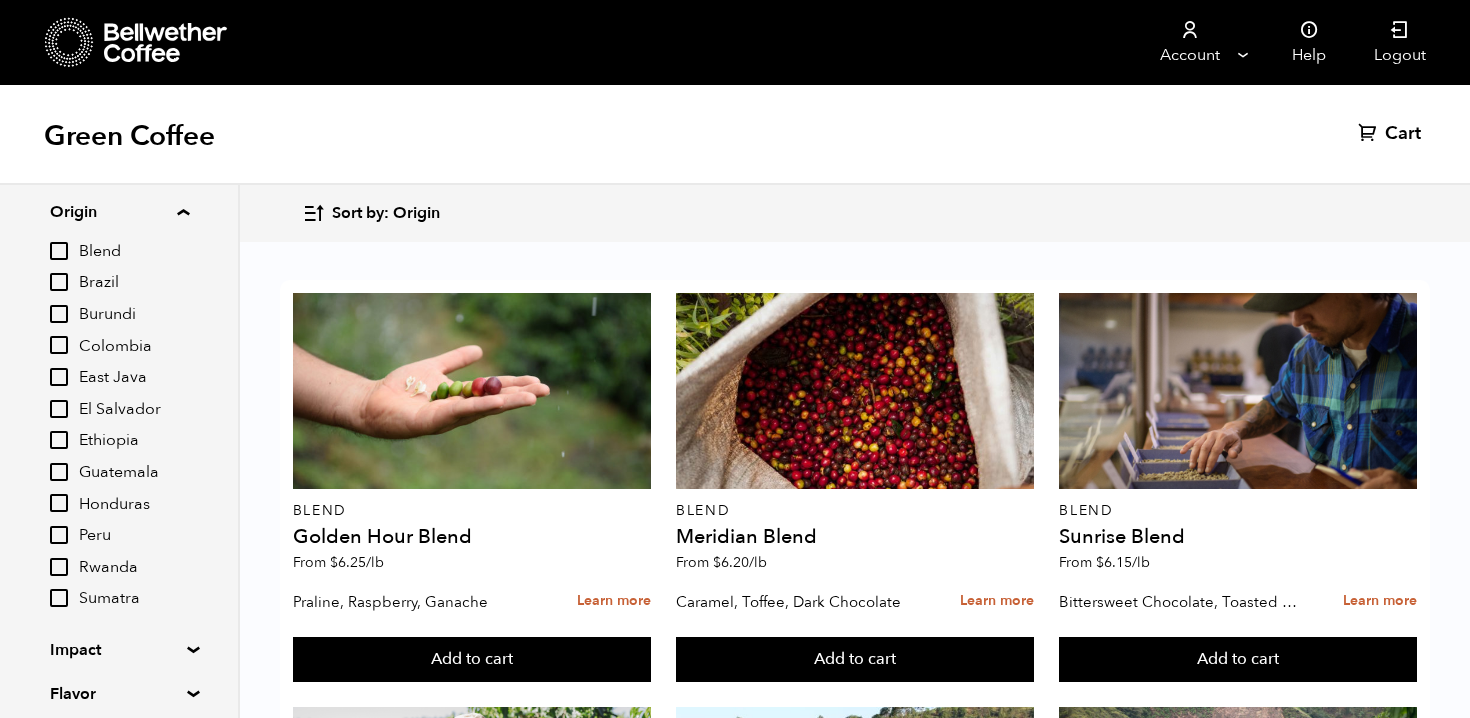 scroll, scrollTop: 96, scrollLeft: 0, axis: vertical 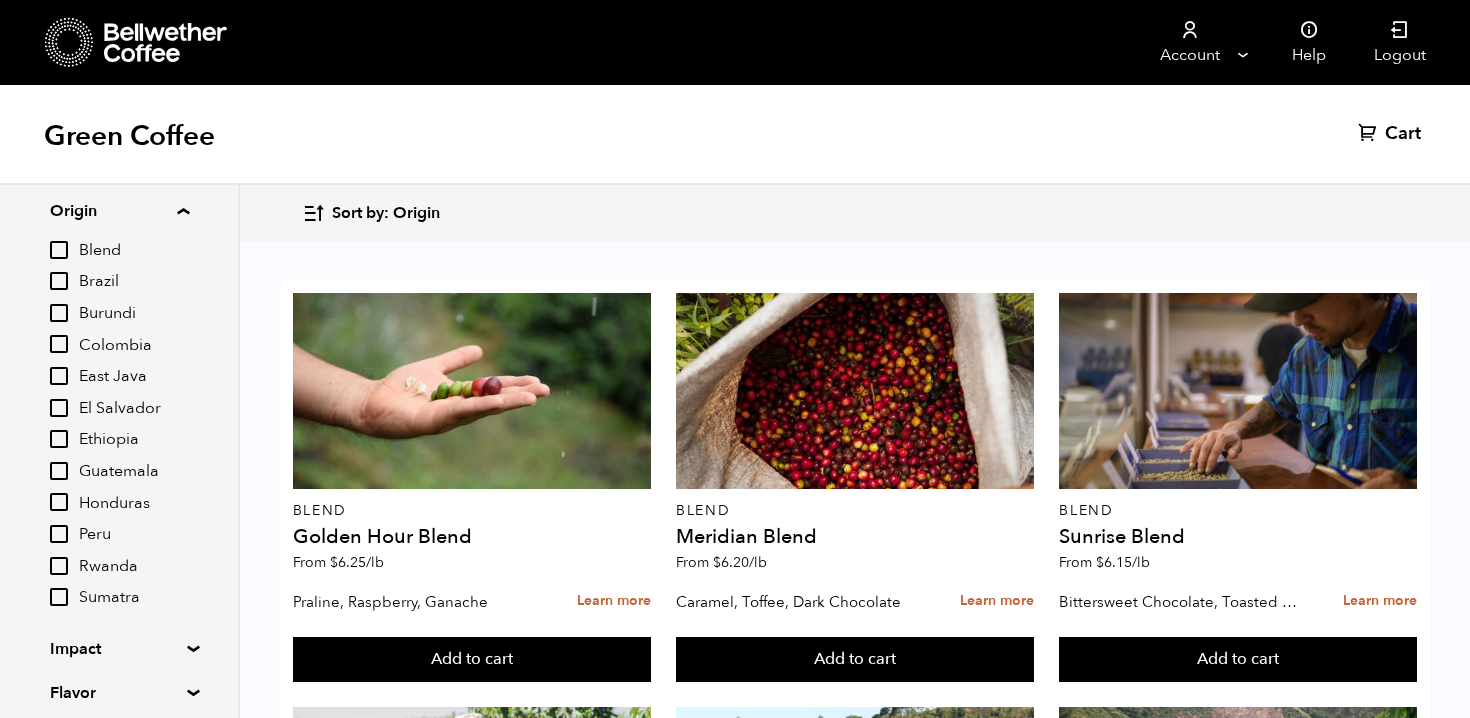 click on "East Java" at bounding box center (59, 376) 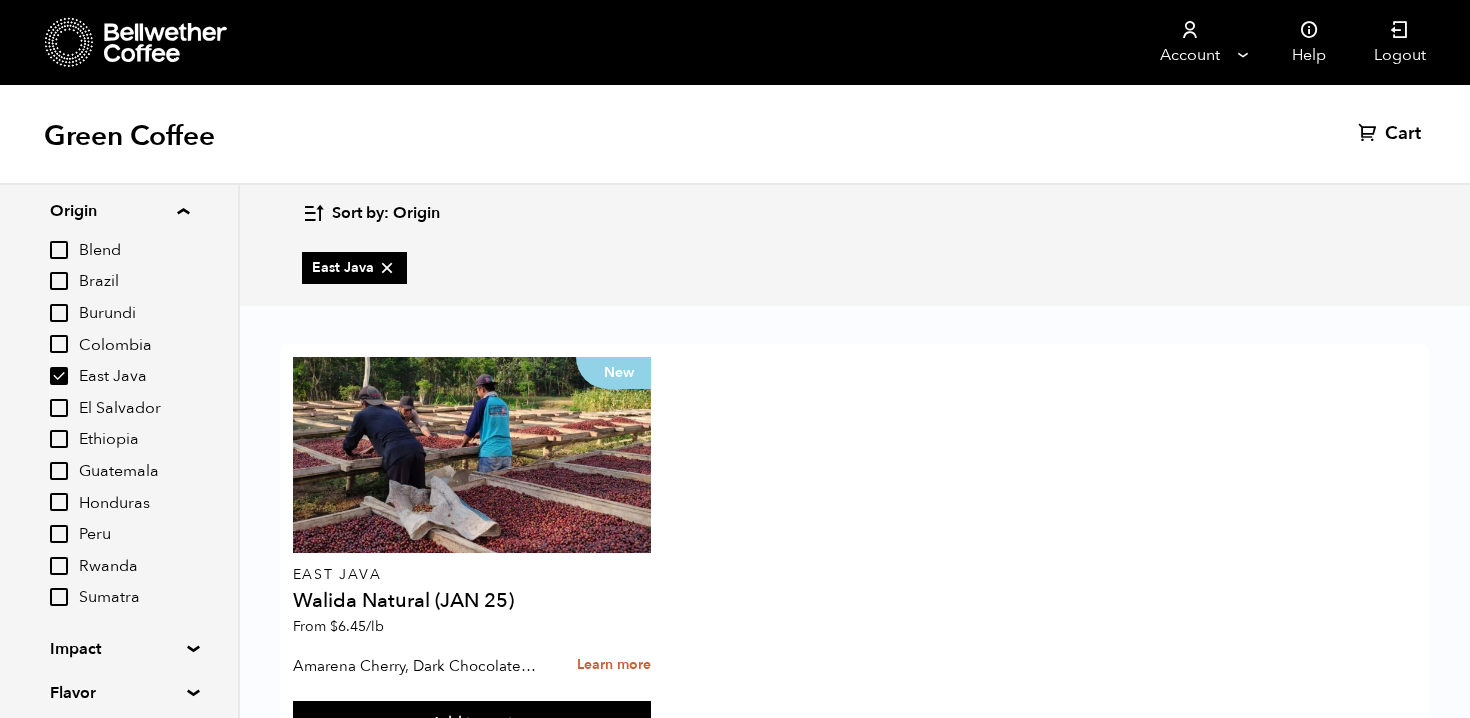 scroll, scrollTop: 52, scrollLeft: 0, axis: vertical 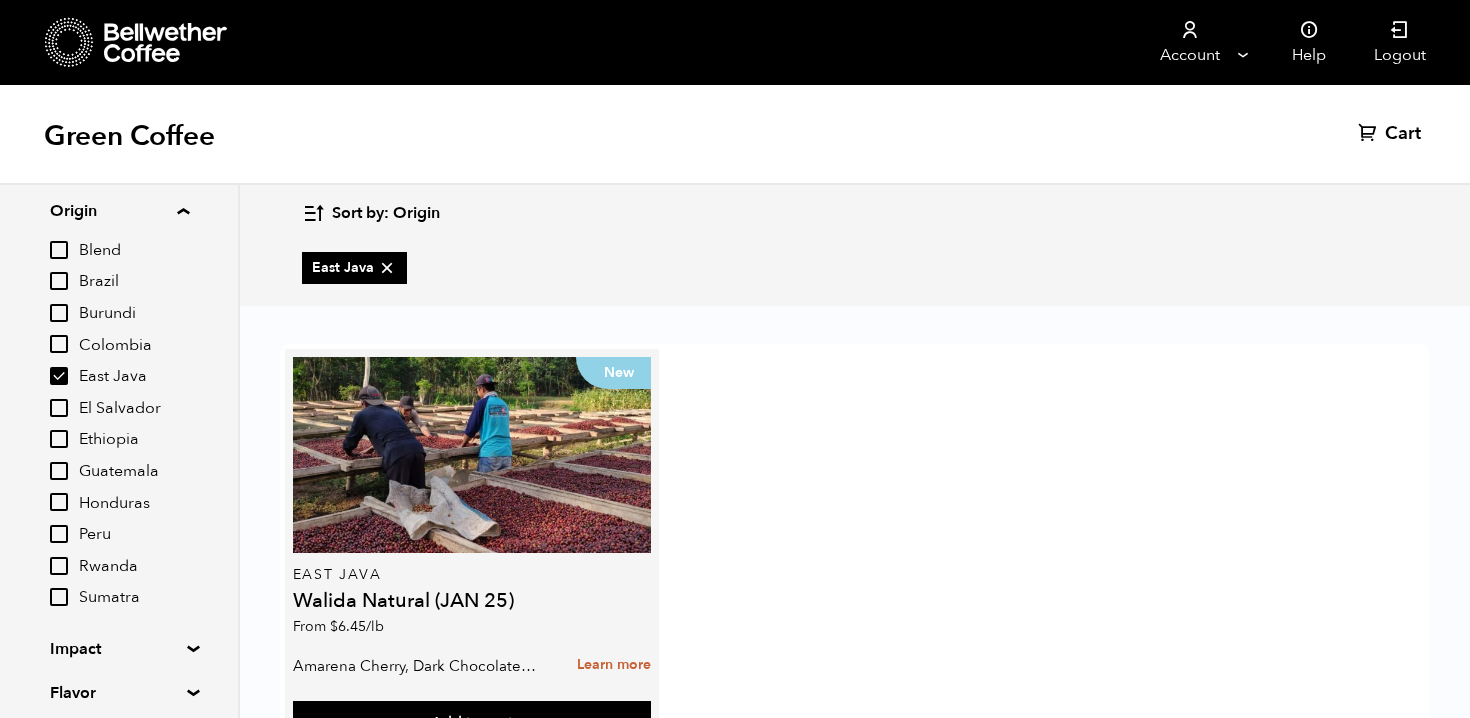 click on "New     East Java   Walida Natural (JAN 25)
From
$ 6.45 /lb" at bounding box center (472, 501) 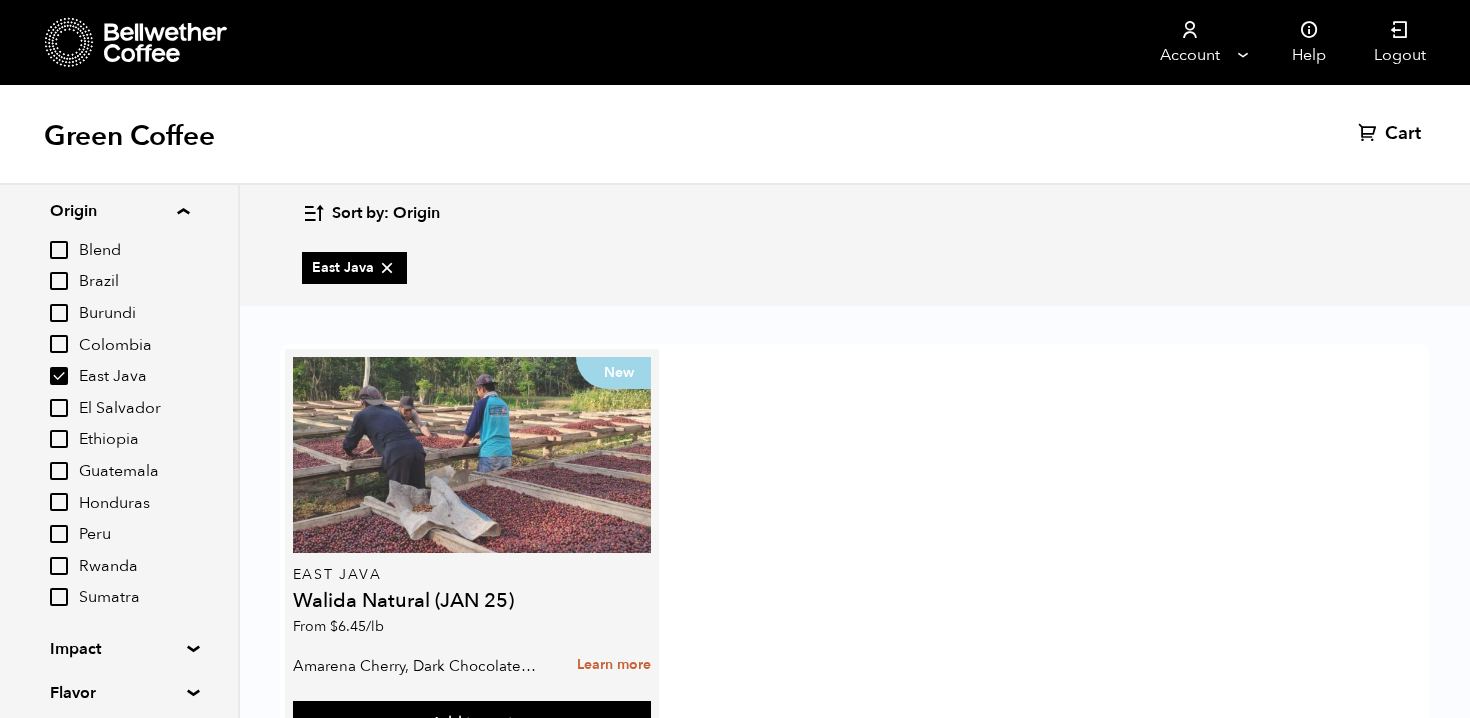 click on "New" at bounding box center (472, 455) 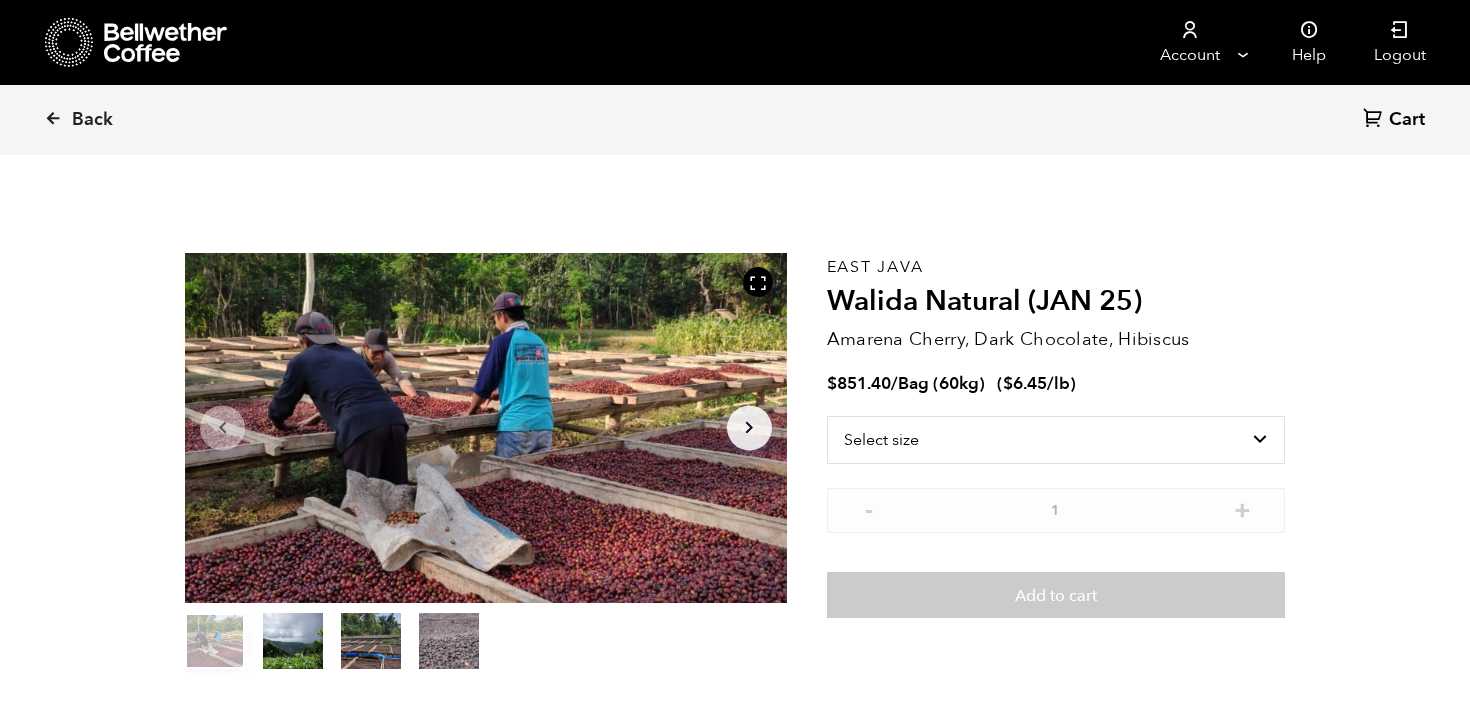 scroll, scrollTop: 0, scrollLeft: 0, axis: both 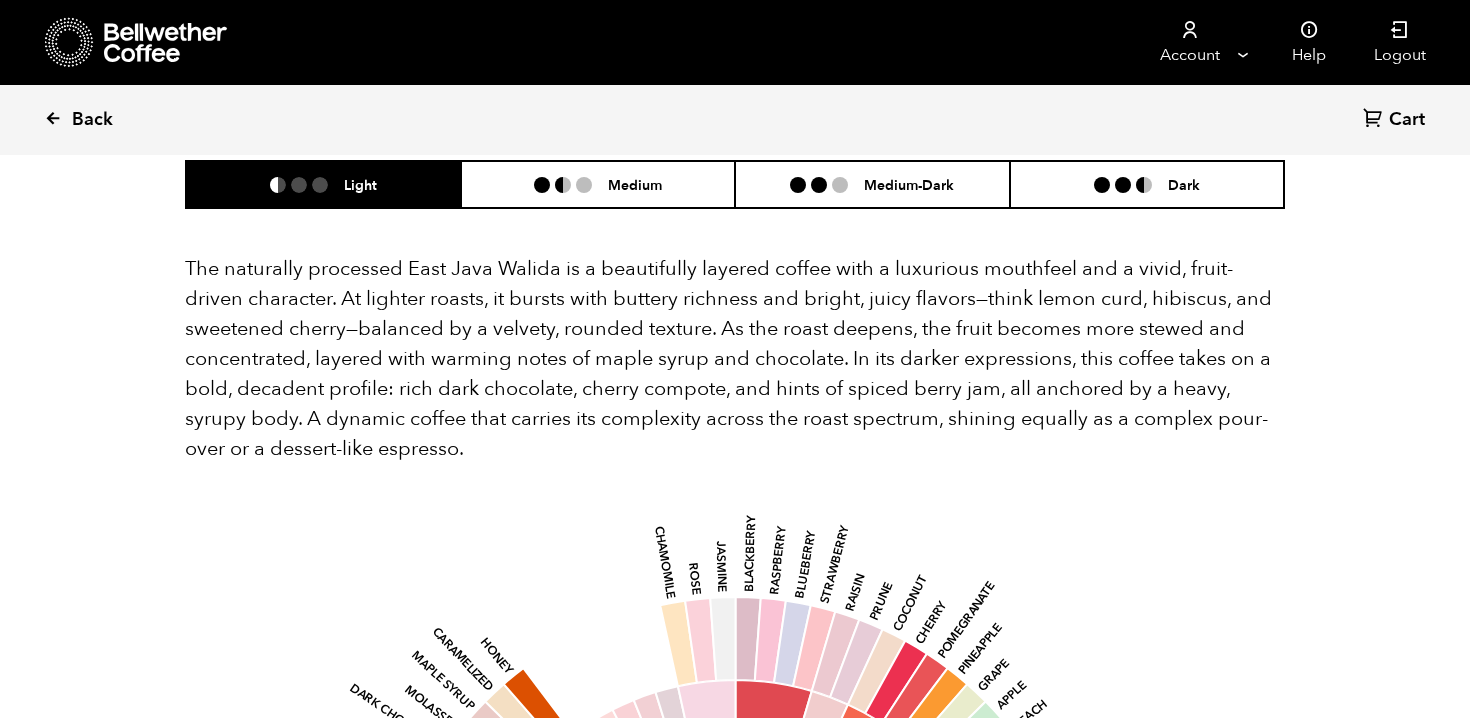 click at bounding box center [53, 118] 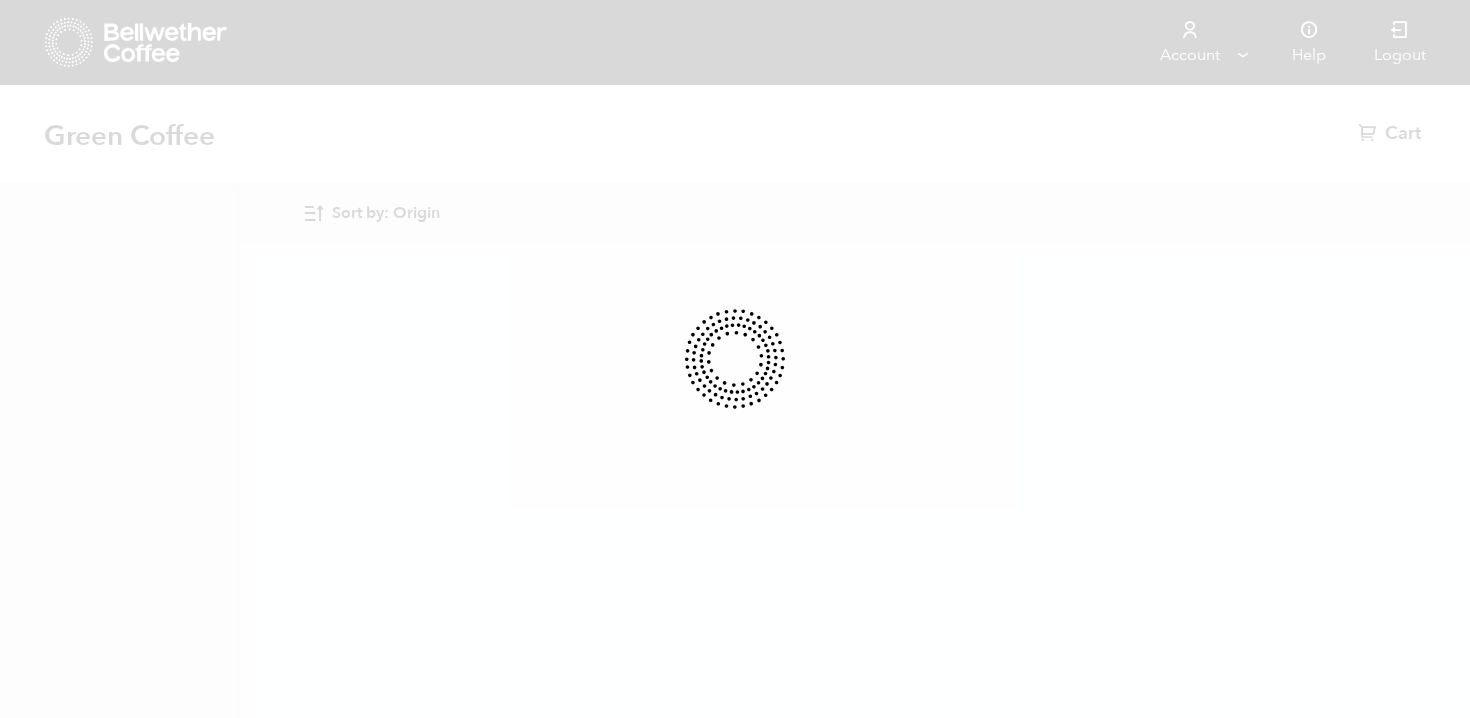 scroll, scrollTop: 0, scrollLeft: 0, axis: both 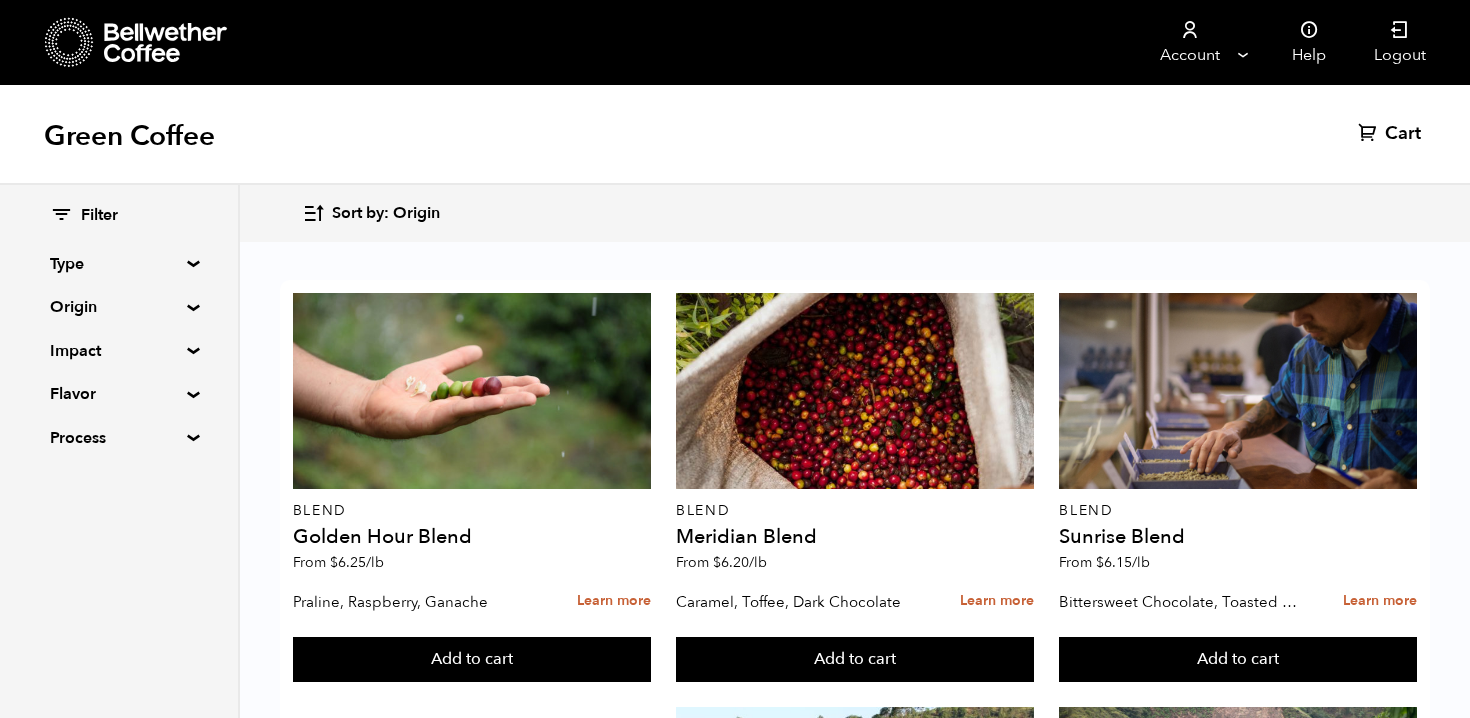click on "Origin" at bounding box center [119, 307] 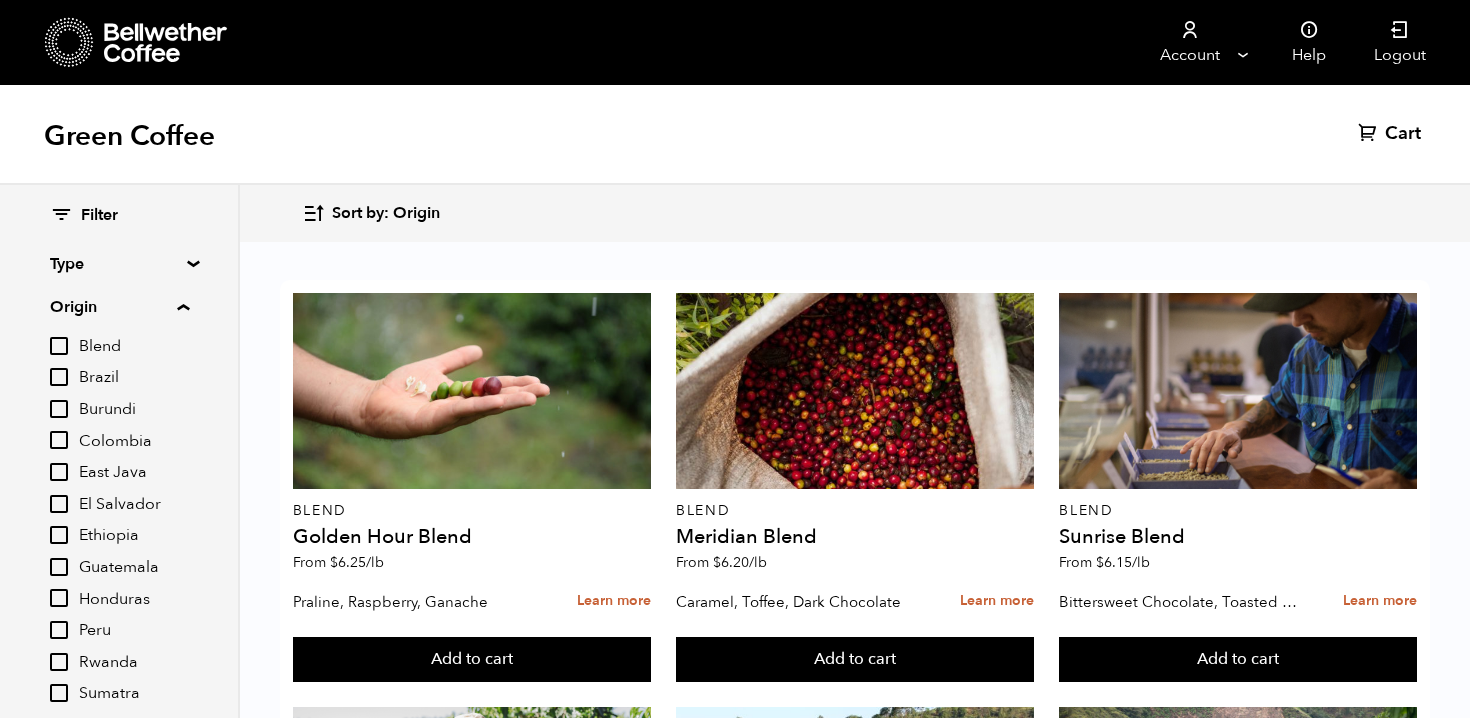 click on "Colombia" at bounding box center [59, 440] 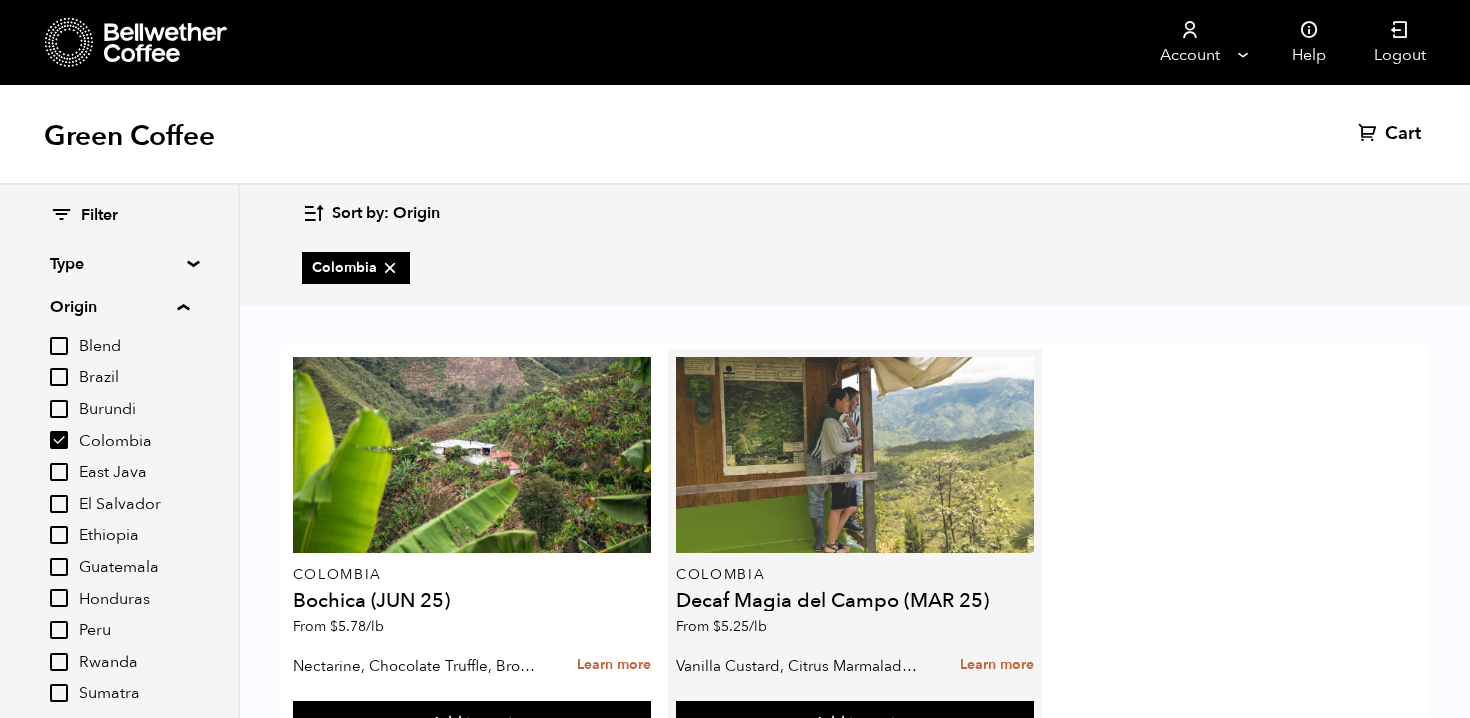 scroll, scrollTop: 91, scrollLeft: 0, axis: vertical 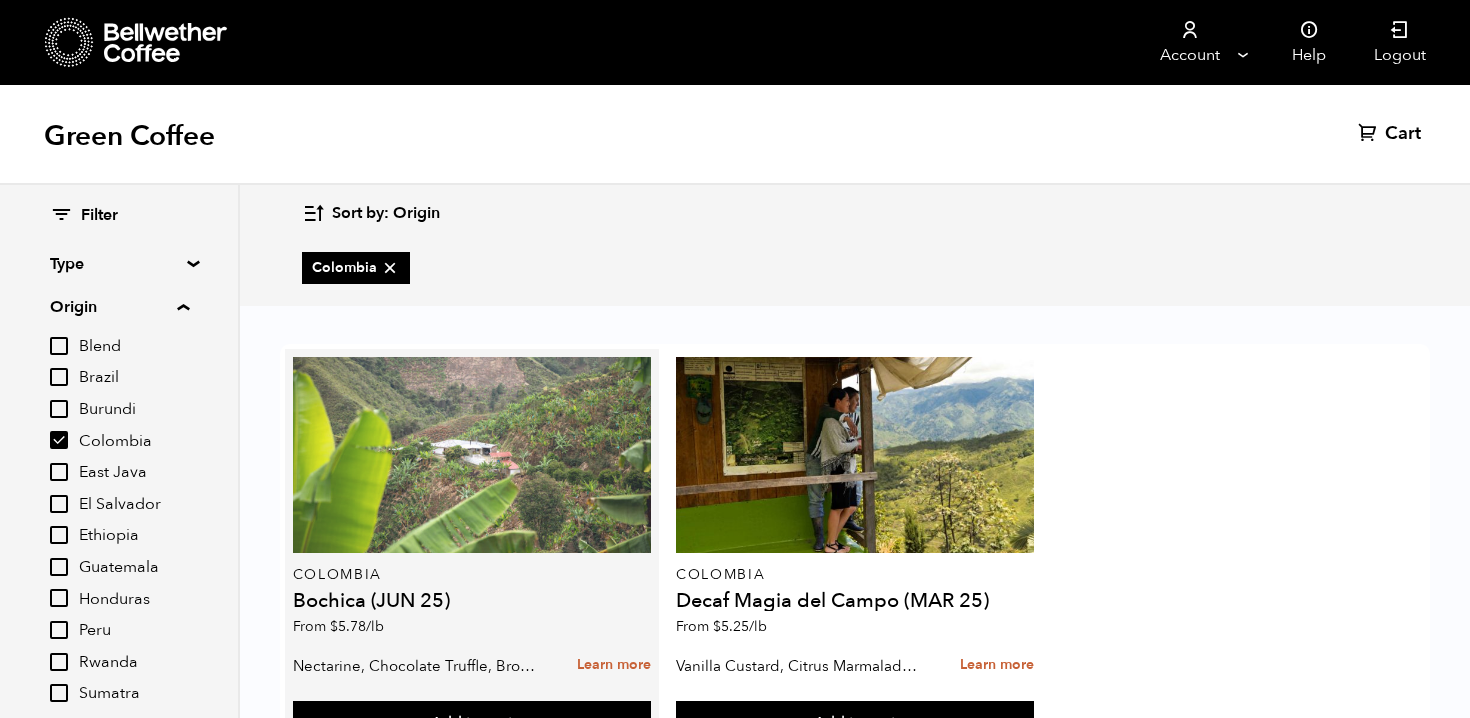 click at bounding box center (472, 455) 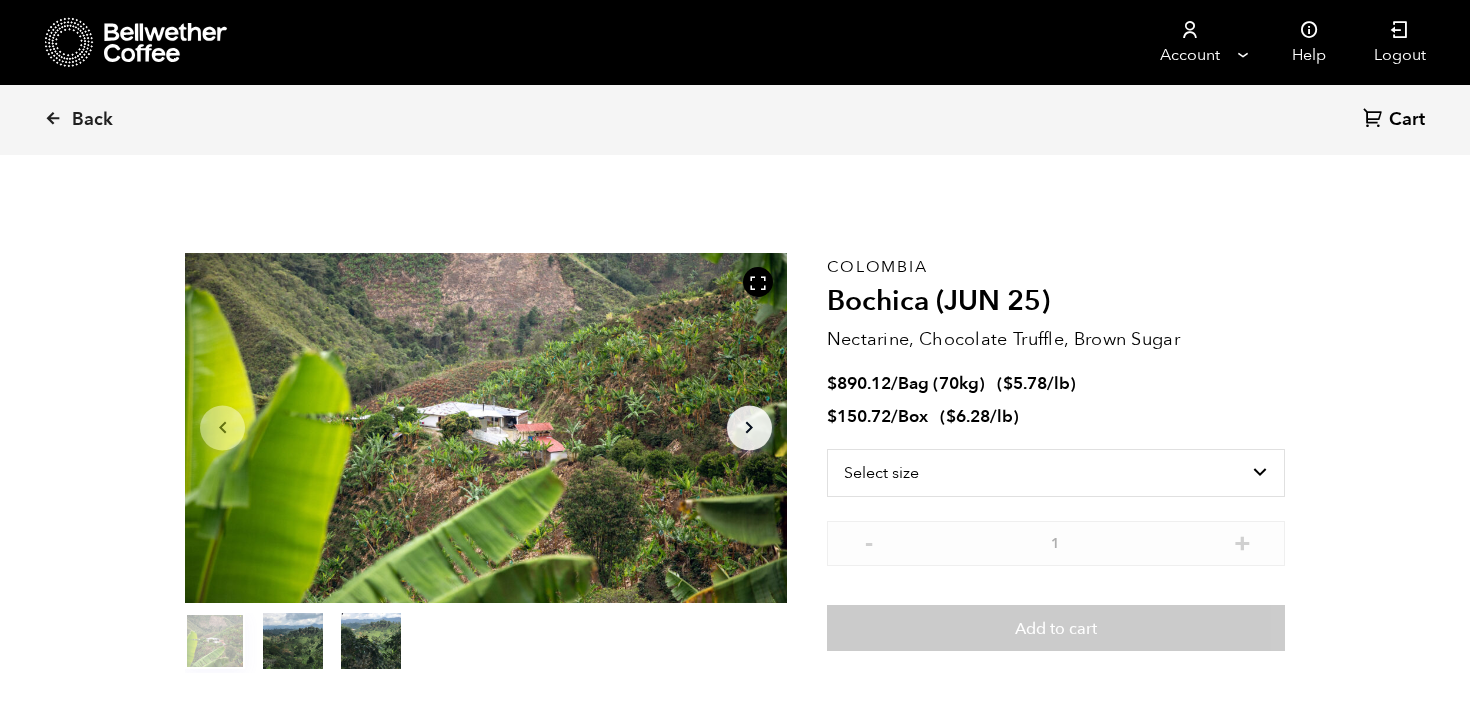 scroll, scrollTop: 0, scrollLeft: 0, axis: both 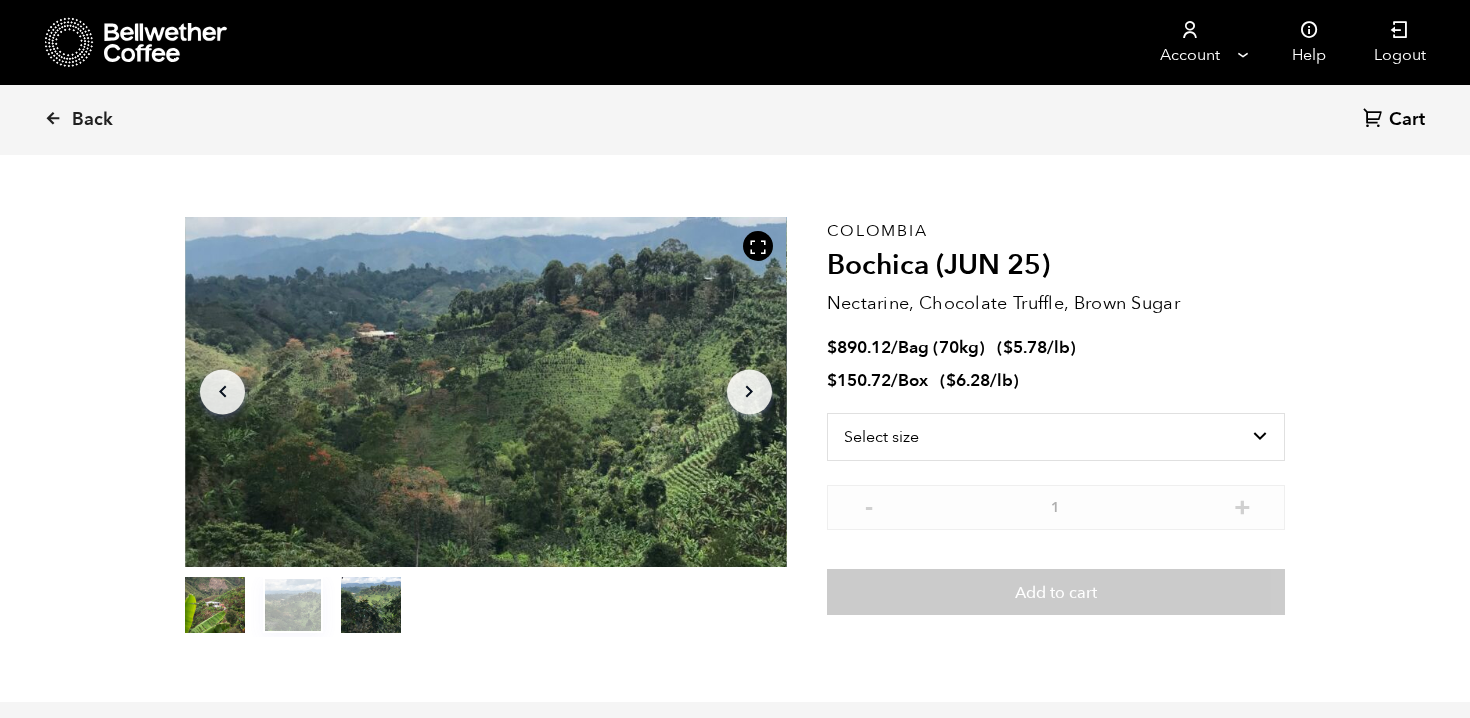 click 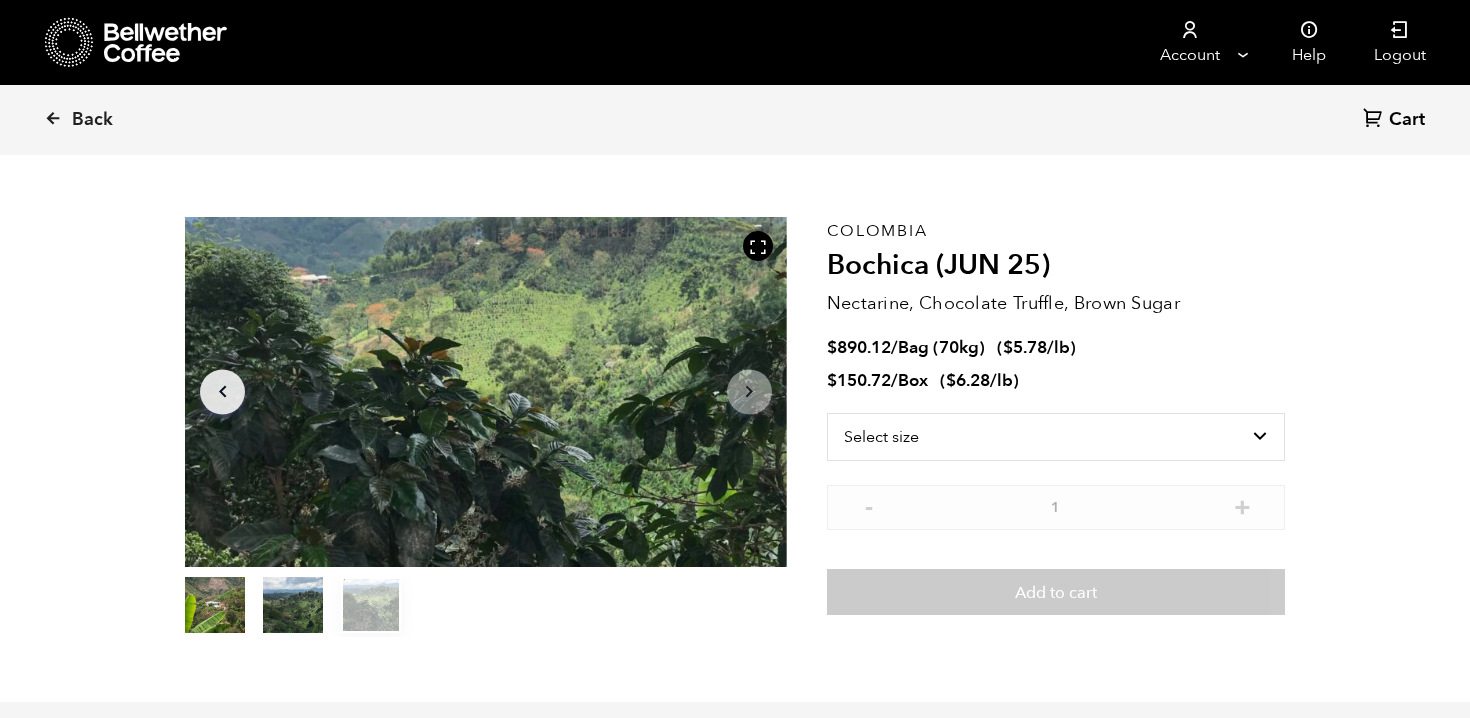 click 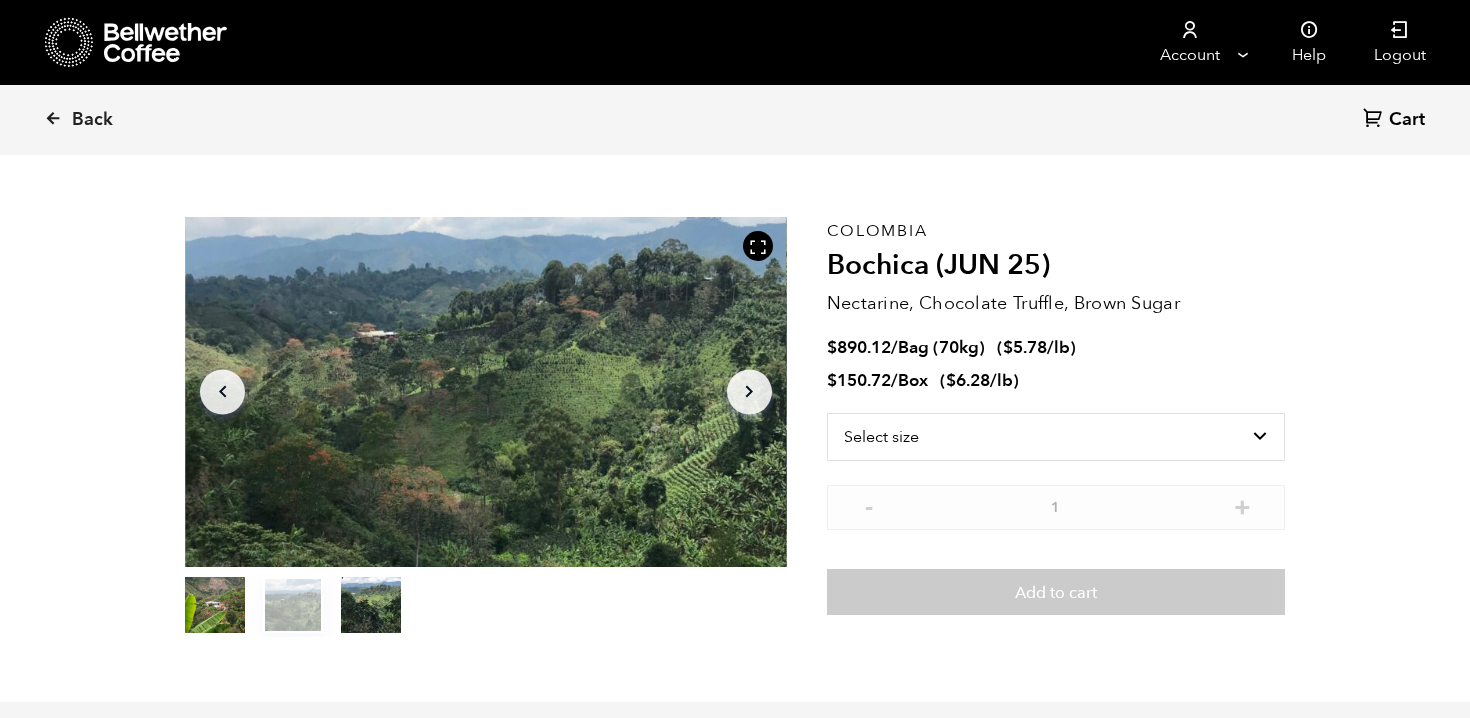 click on "Arrow Left" 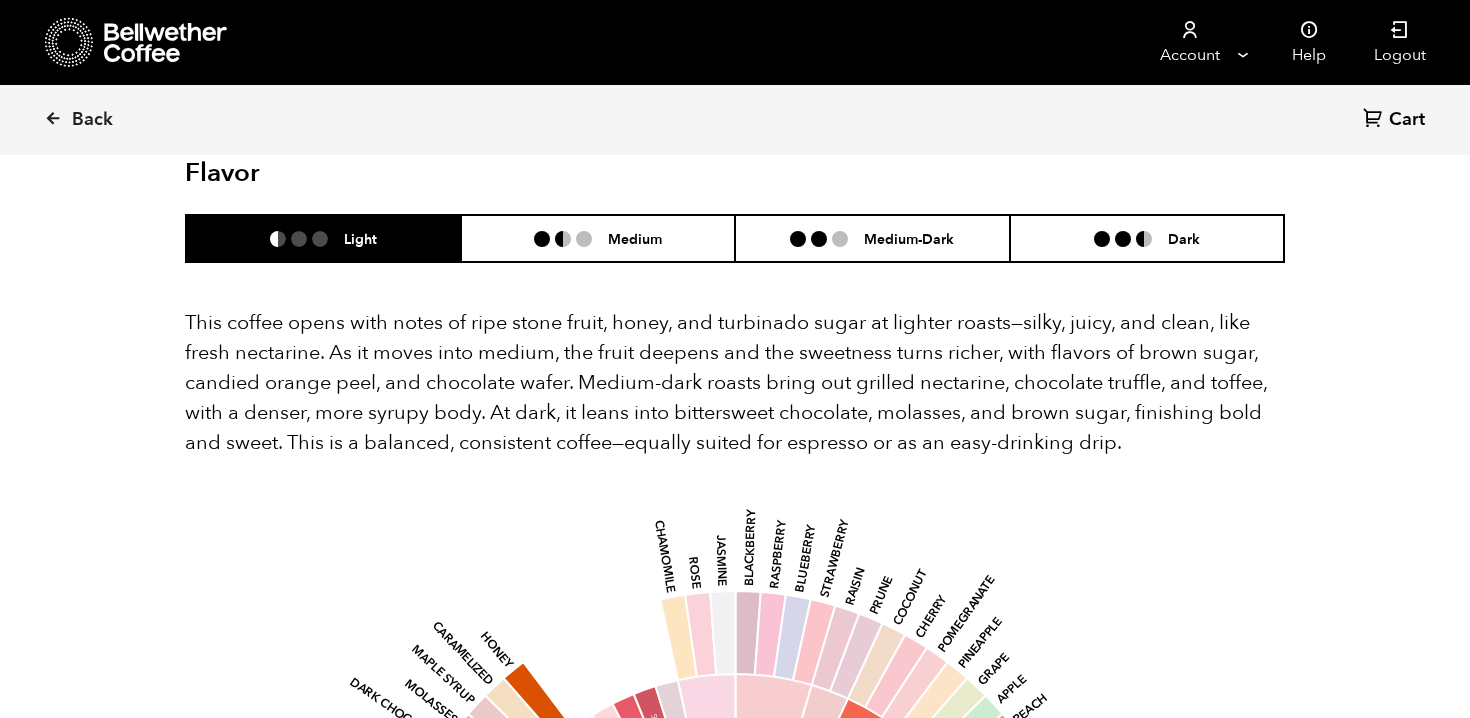 scroll, scrollTop: 1222, scrollLeft: 0, axis: vertical 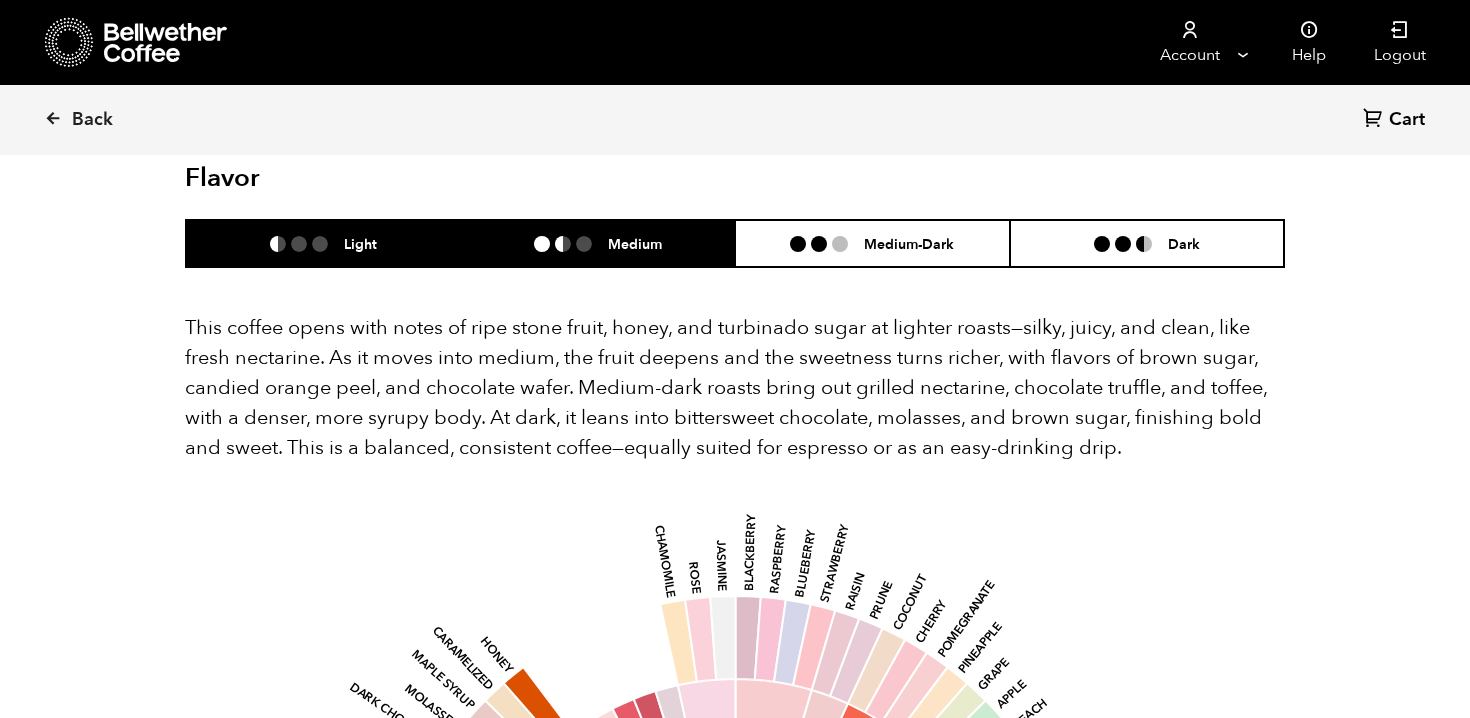 click on "Medium" at bounding box center (598, 243) 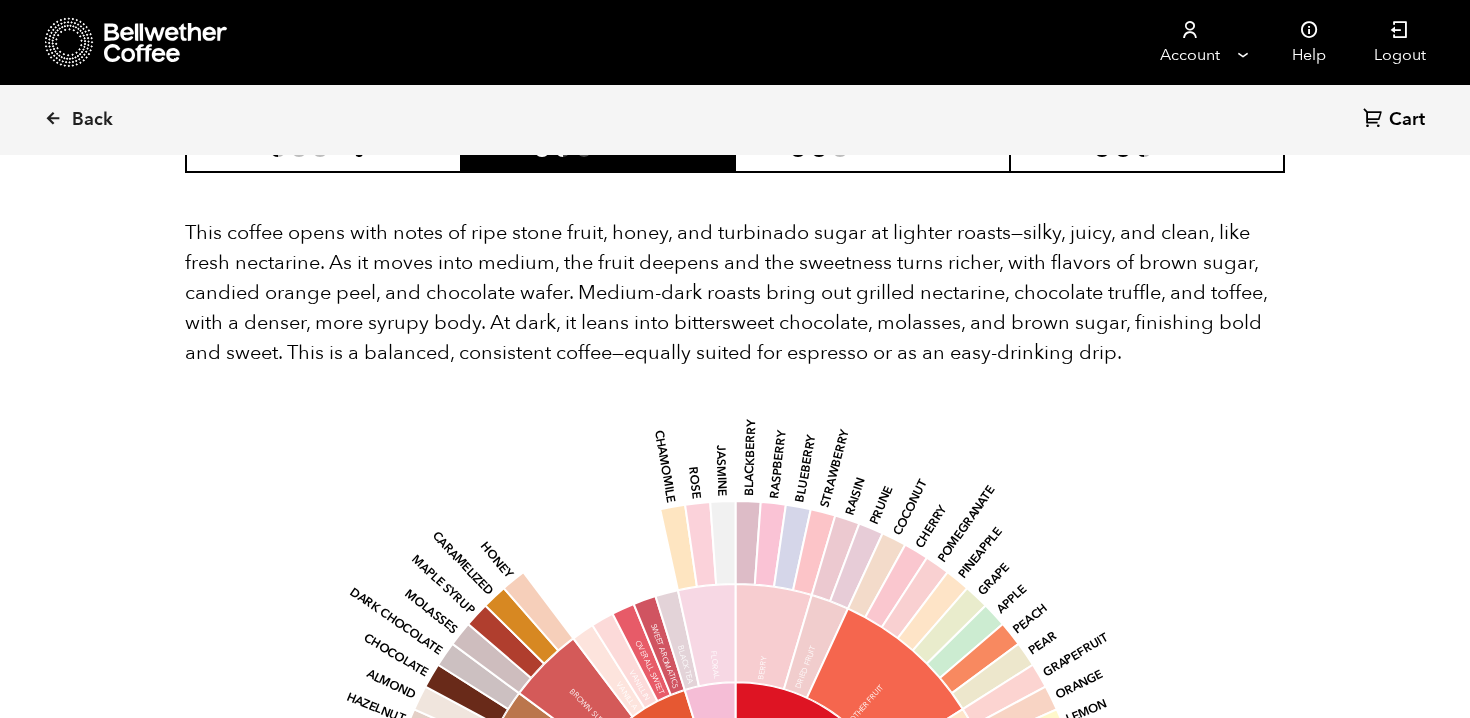 scroll, scrollTop: 1204, scrollLeft: 0, axis: vertical 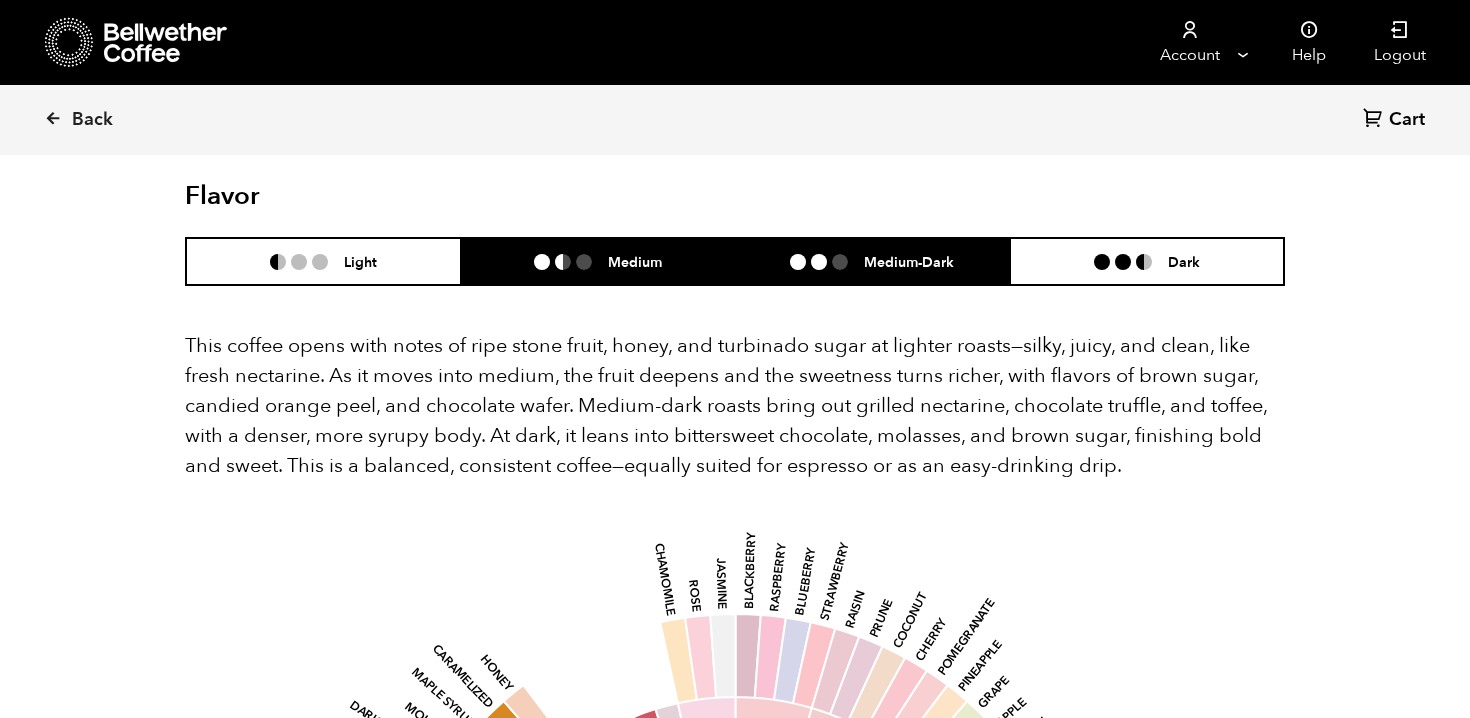 click on "Medium-Dark" at bounding box center (909, 261) 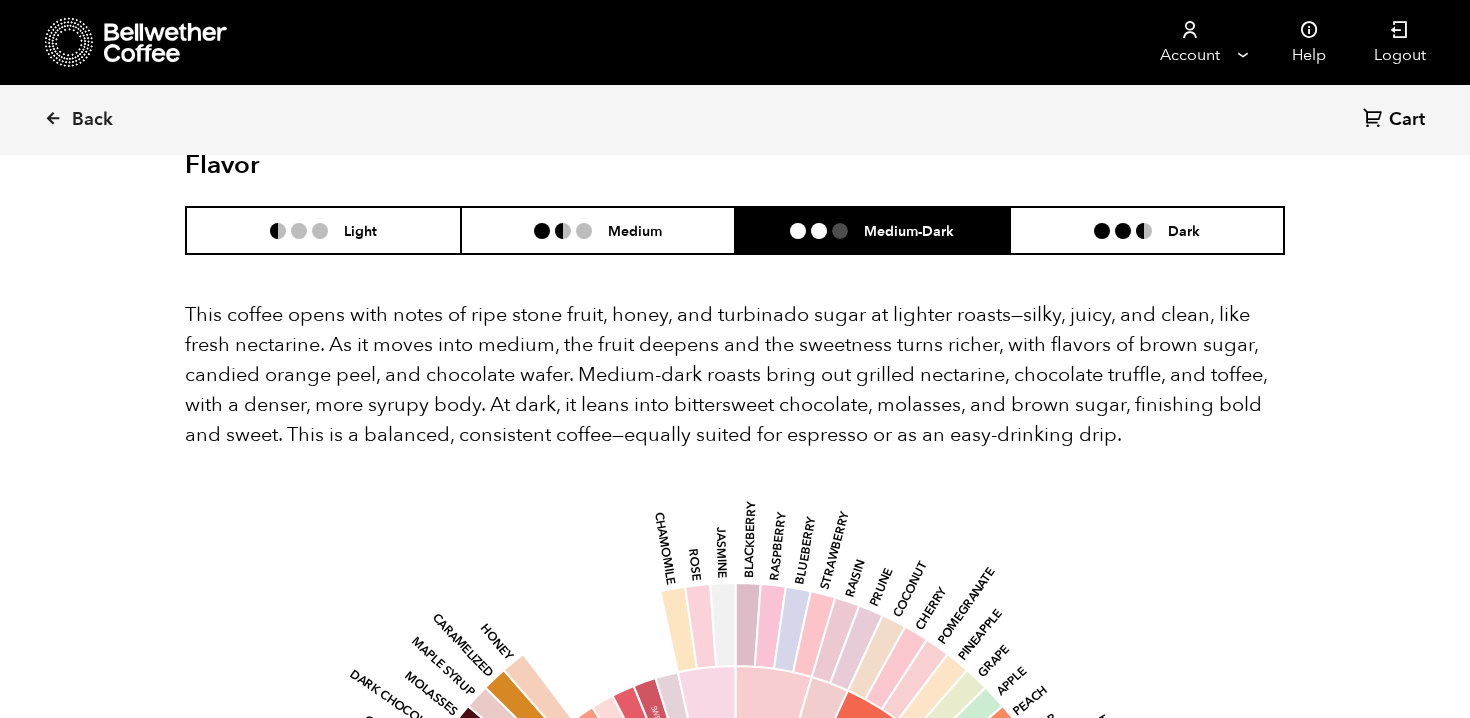 scroll, scrollTop: 1230, scrollLeft: 0, axis: vertical 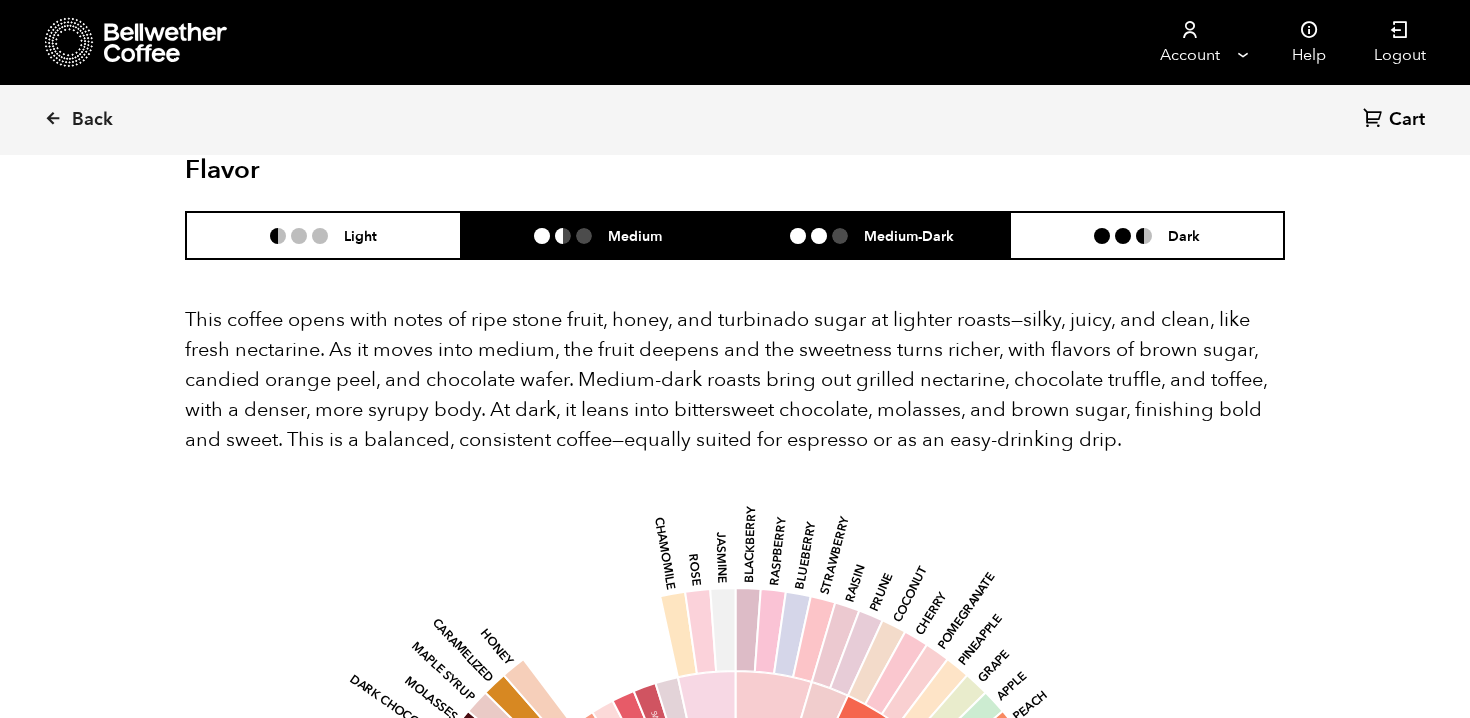 click on "Medium" at bounding box center (598, 235) 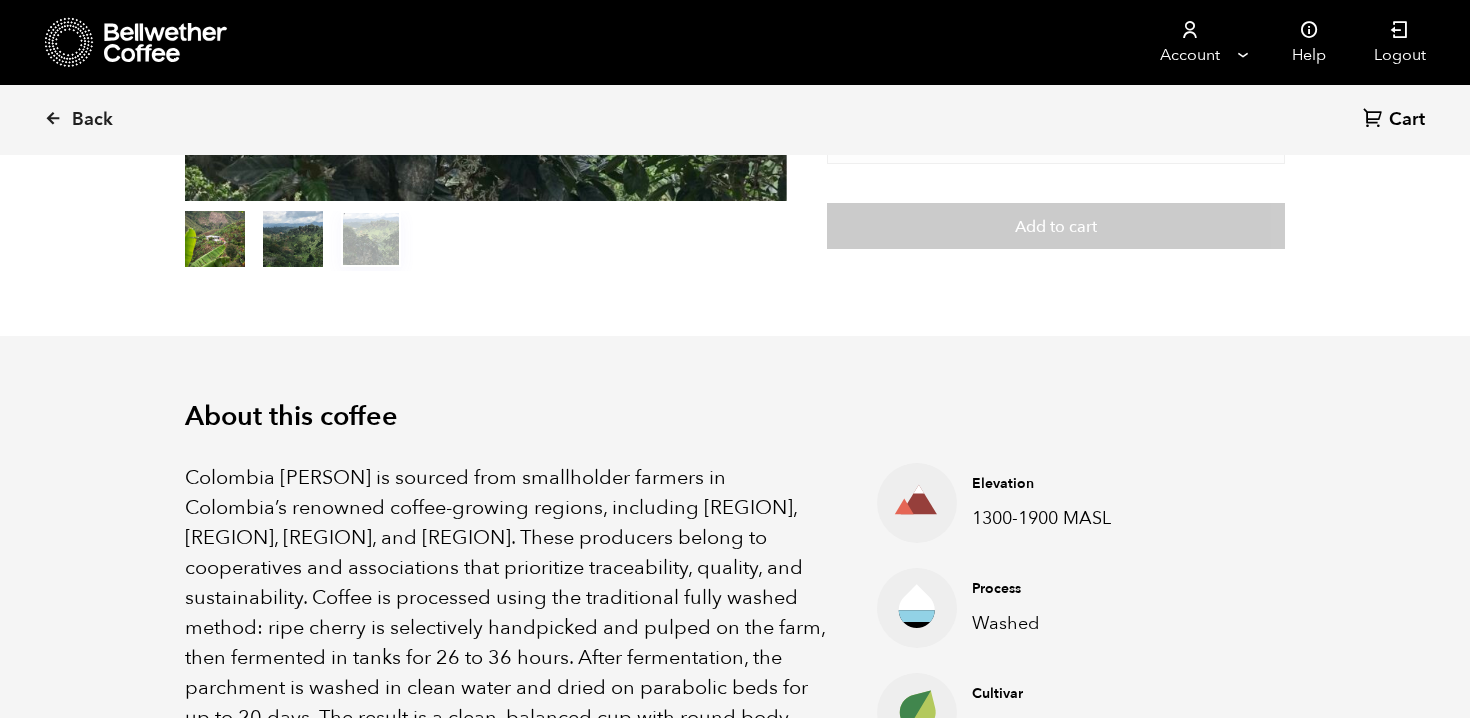 scroll, scrollTop: 401, scrollLeft: 0, axis: vertical 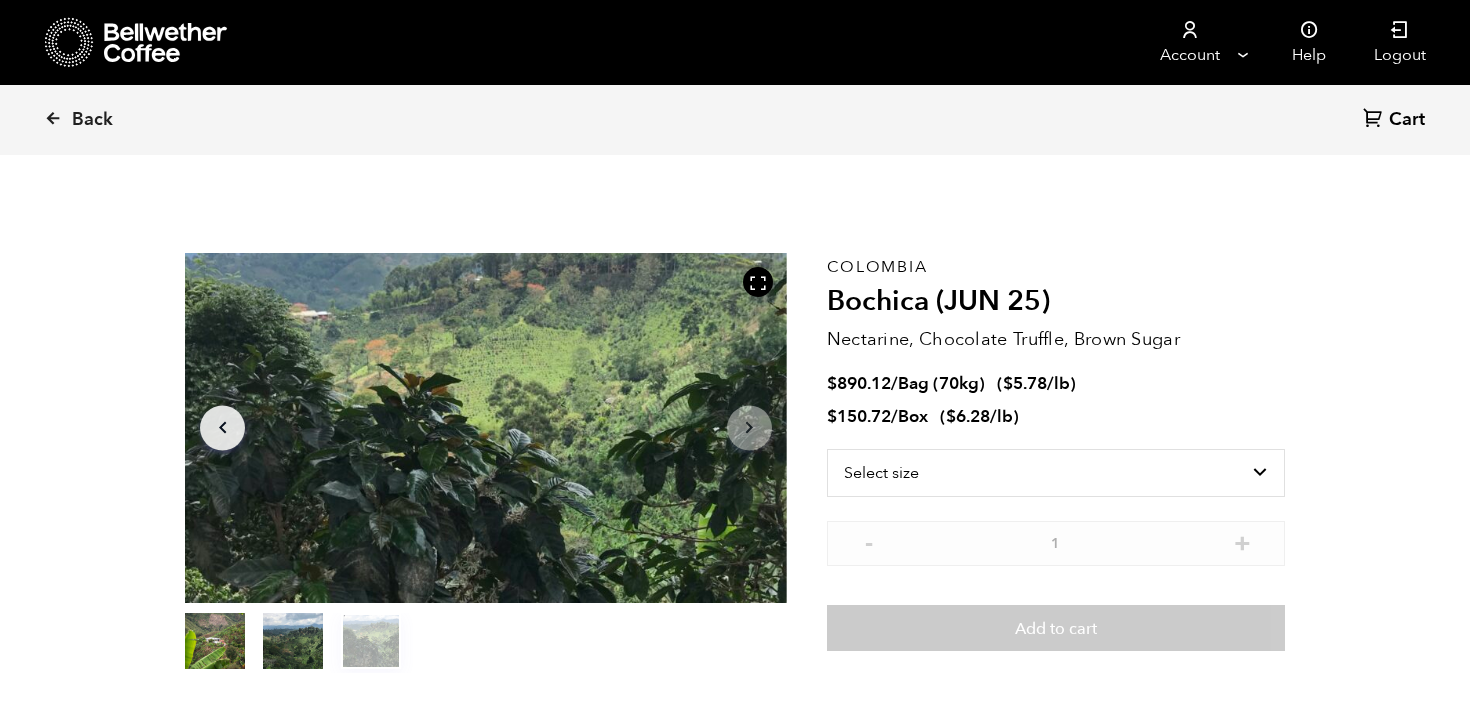 click on "Bochica (JUN 25)" at bounding box center [1056, 302] 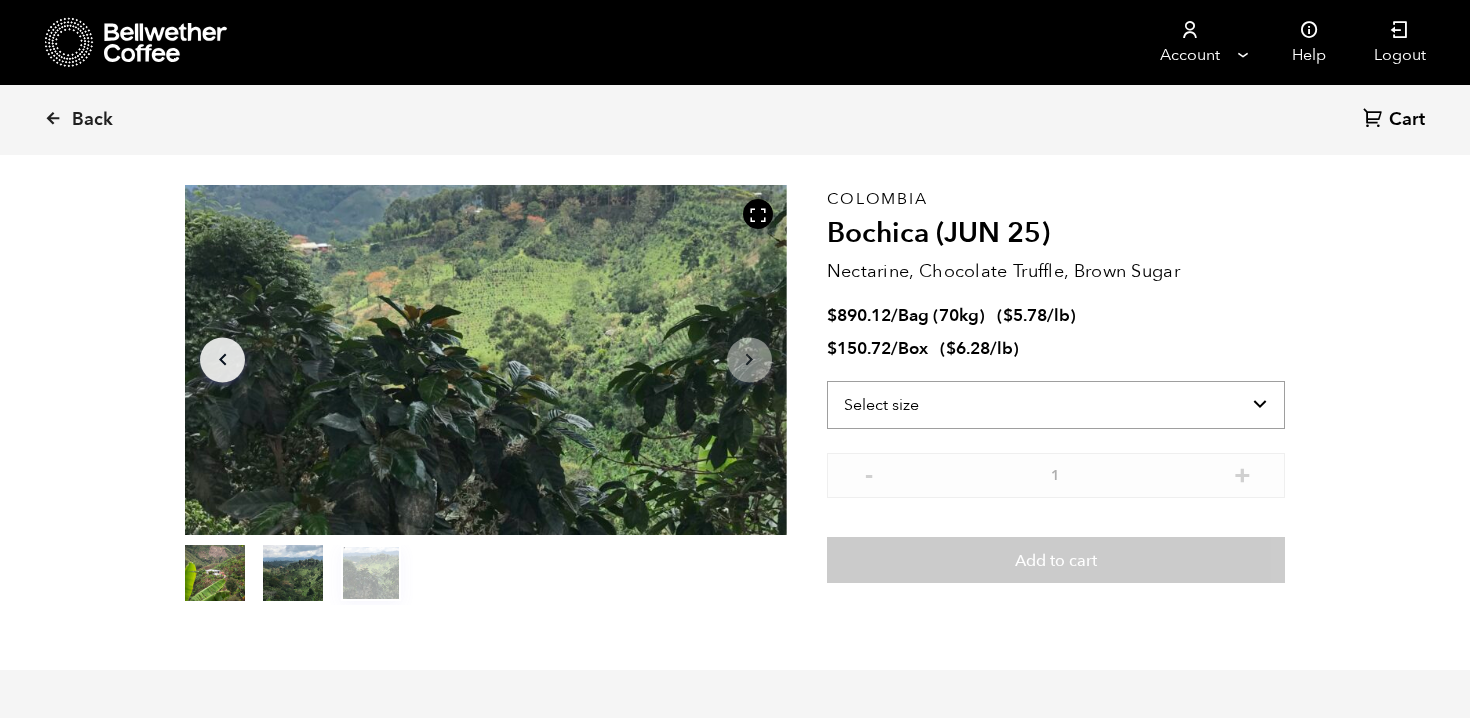 scroll, scrollTop: 97, scrollLeft: 0, axis: vertical 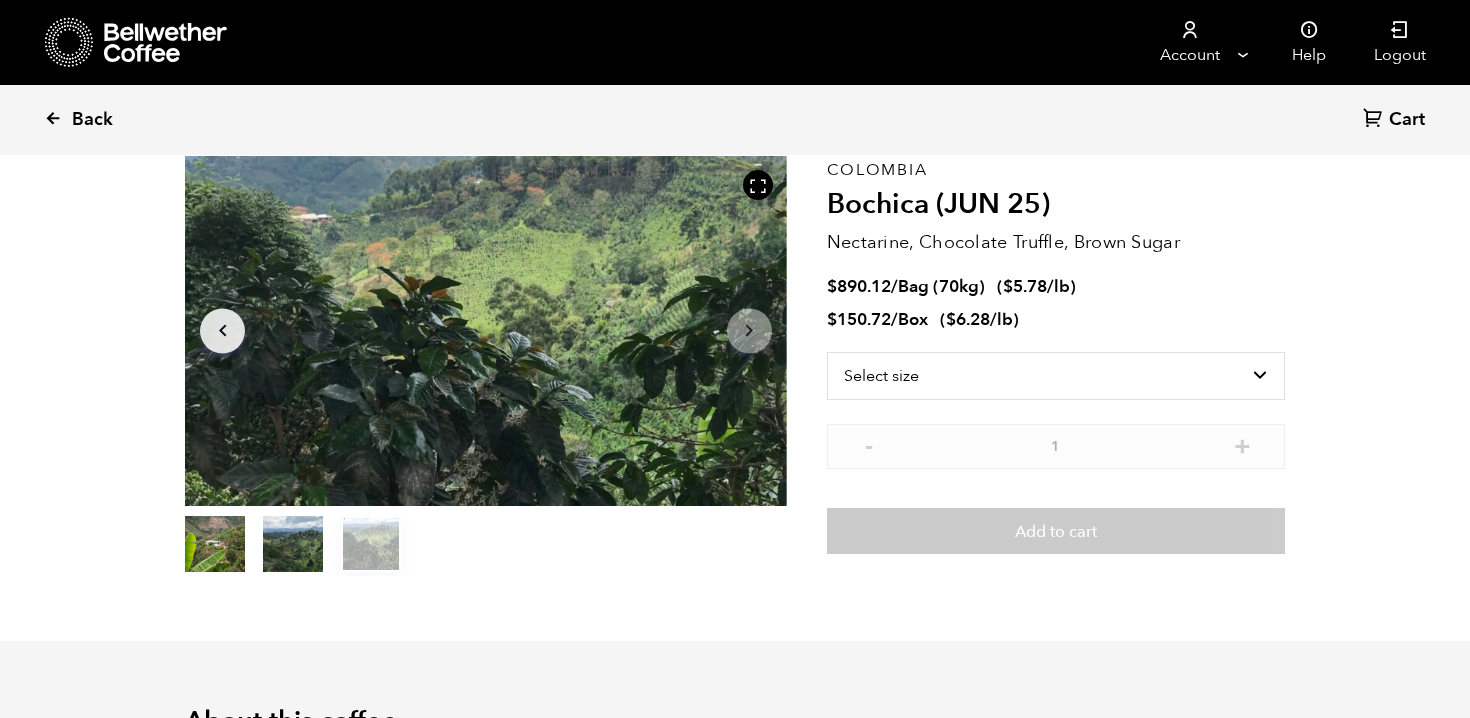 click on "Back" at bounding box center [106, 120] 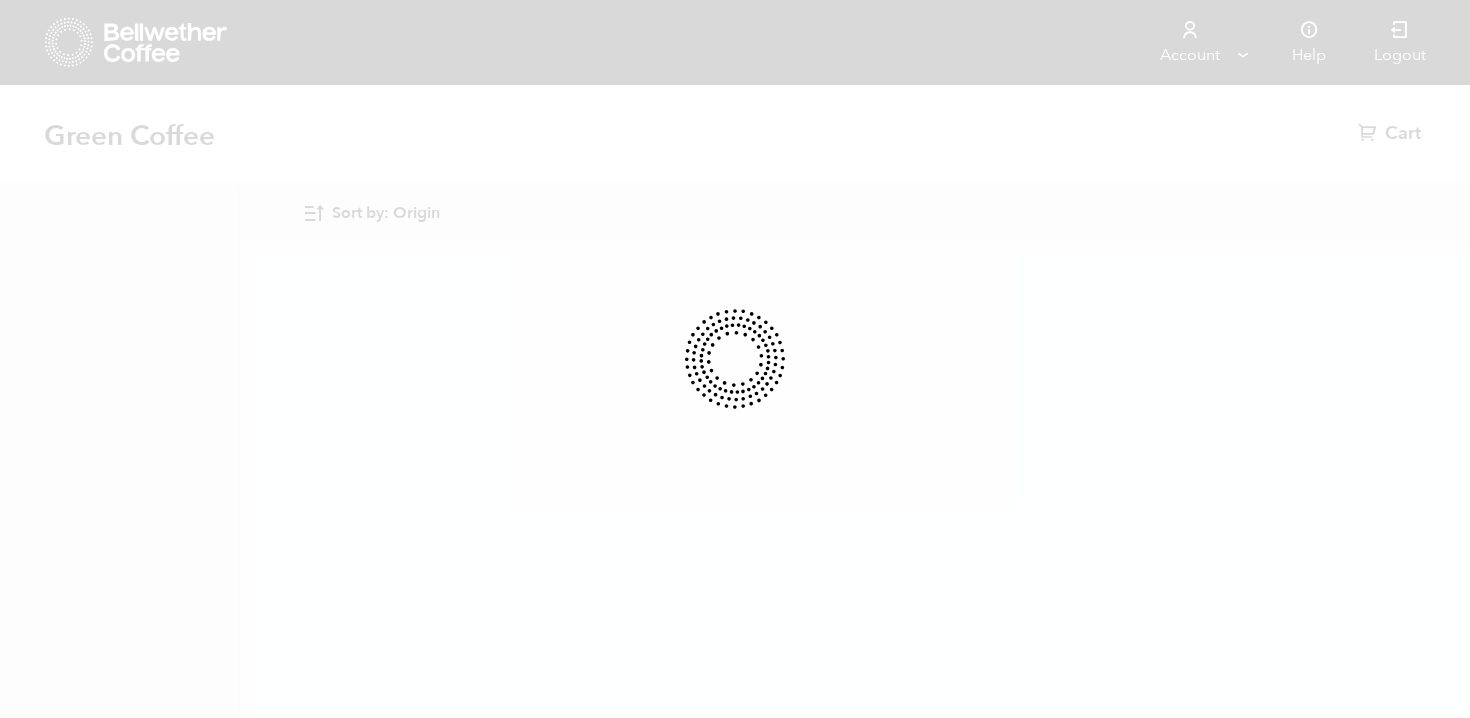 scroll, scrollTop: 0, scrollLeft: 0, axis: both 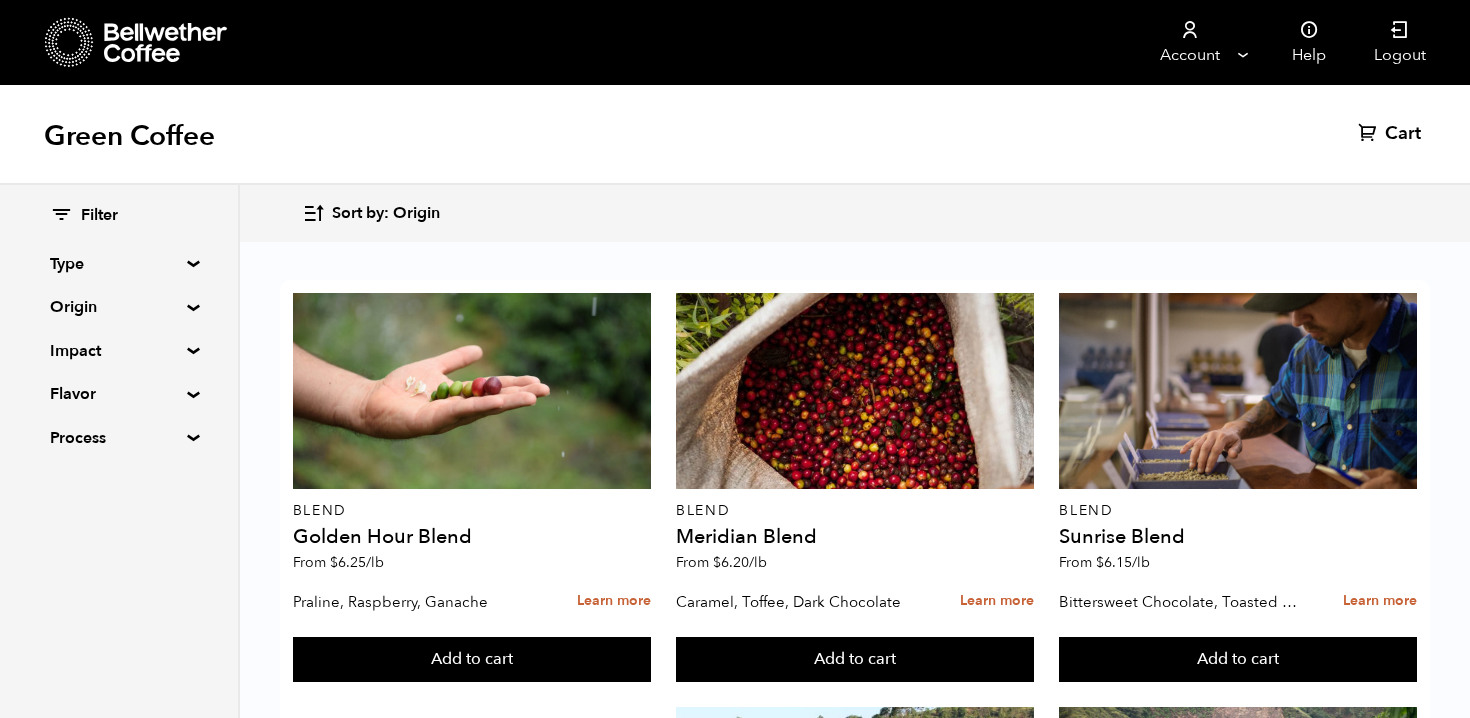 click on "Filter   Type       Blend   Single Origin   Decaf   Seasonal   Year Round Origin       Blend   Brazil   Burundi   Colombia   East Java   El Salvador   Ethiopia   Guatemala   Honduras   Peru   Rwanda   Sumatra Impact       Fair Trade   Organic   Women's Lot   Living Income Pricing   Farmer Impact Fund Flavor       Chocolate   Citrus Fruit   Floral   Fruity   Nutty   Sweet Process       Natural   Washed   Wet-hulled" at bounding box center [119, 327] 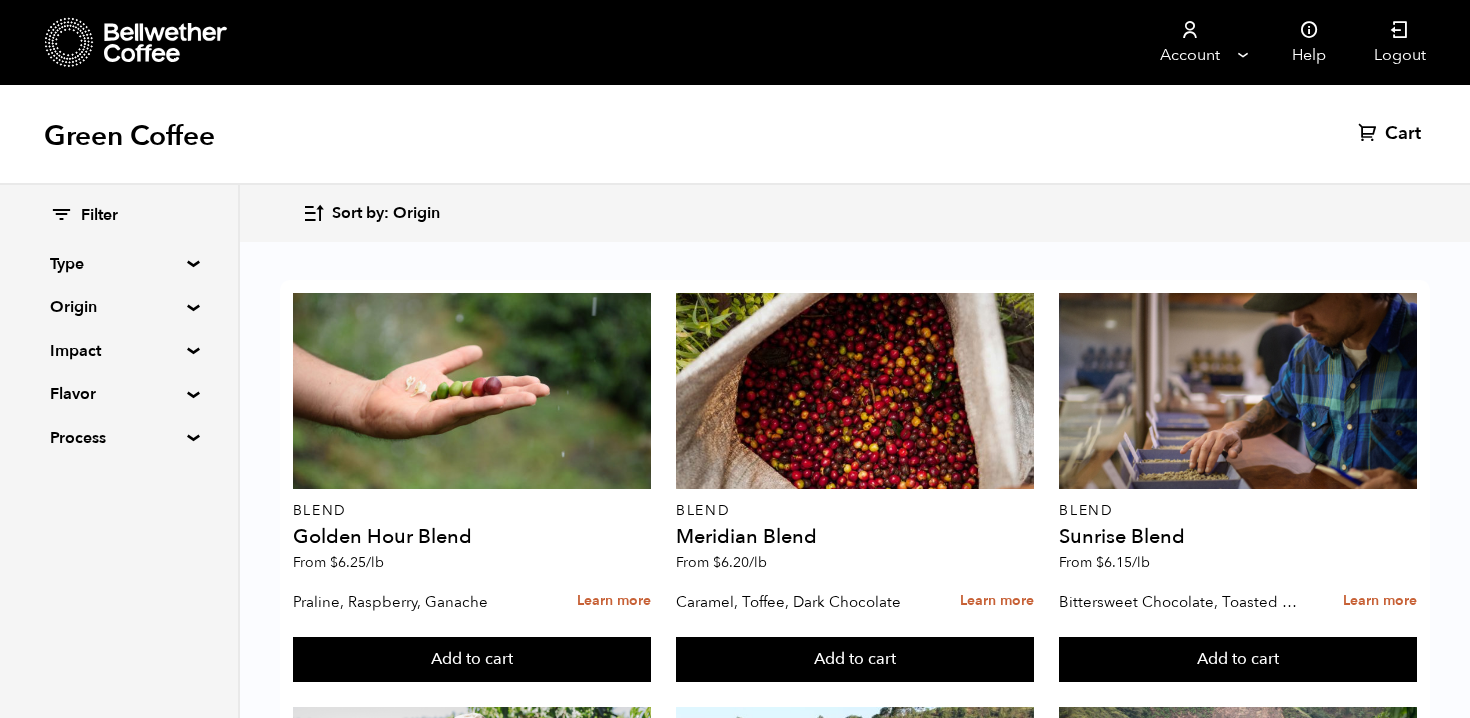 click on "Origin" at bounding box center (119, 307) 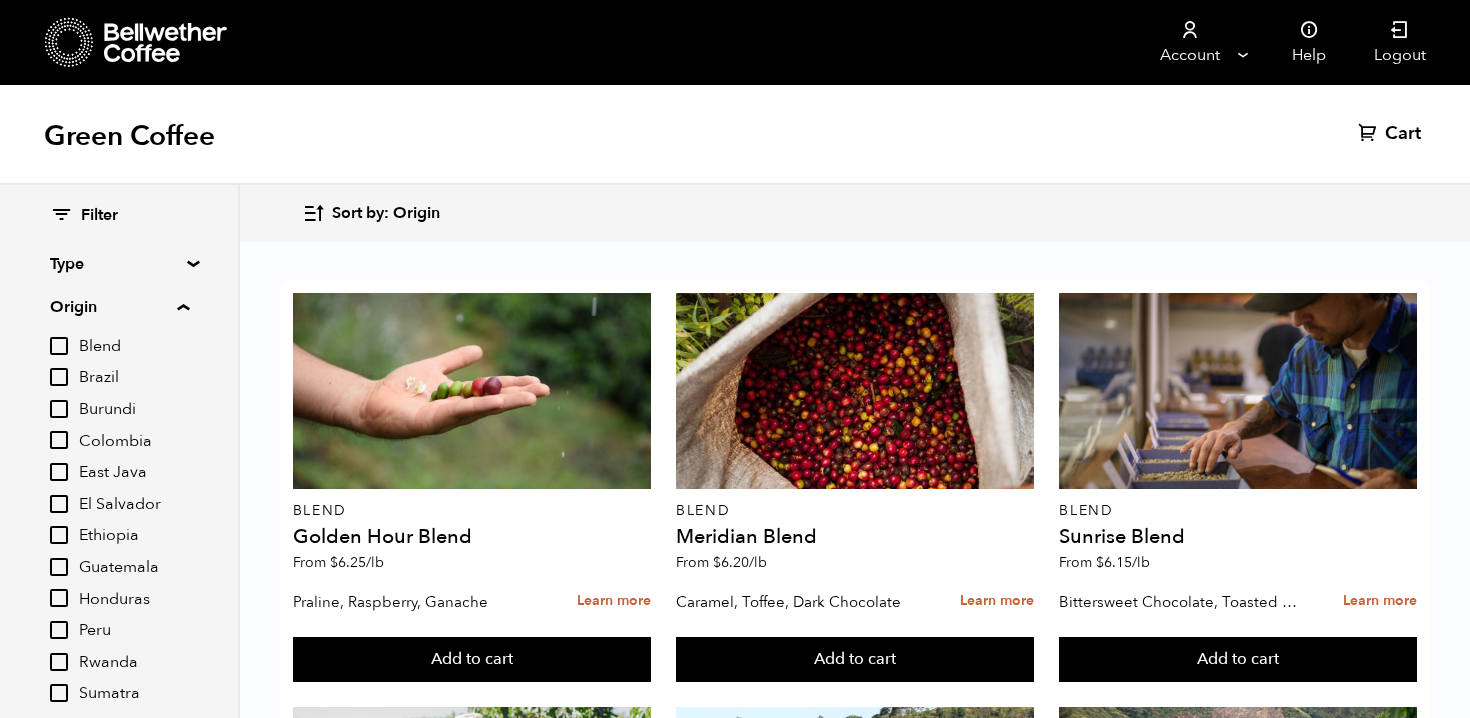 scroll, scrollTop: 41, scrollLeft: 0, axis: vertical 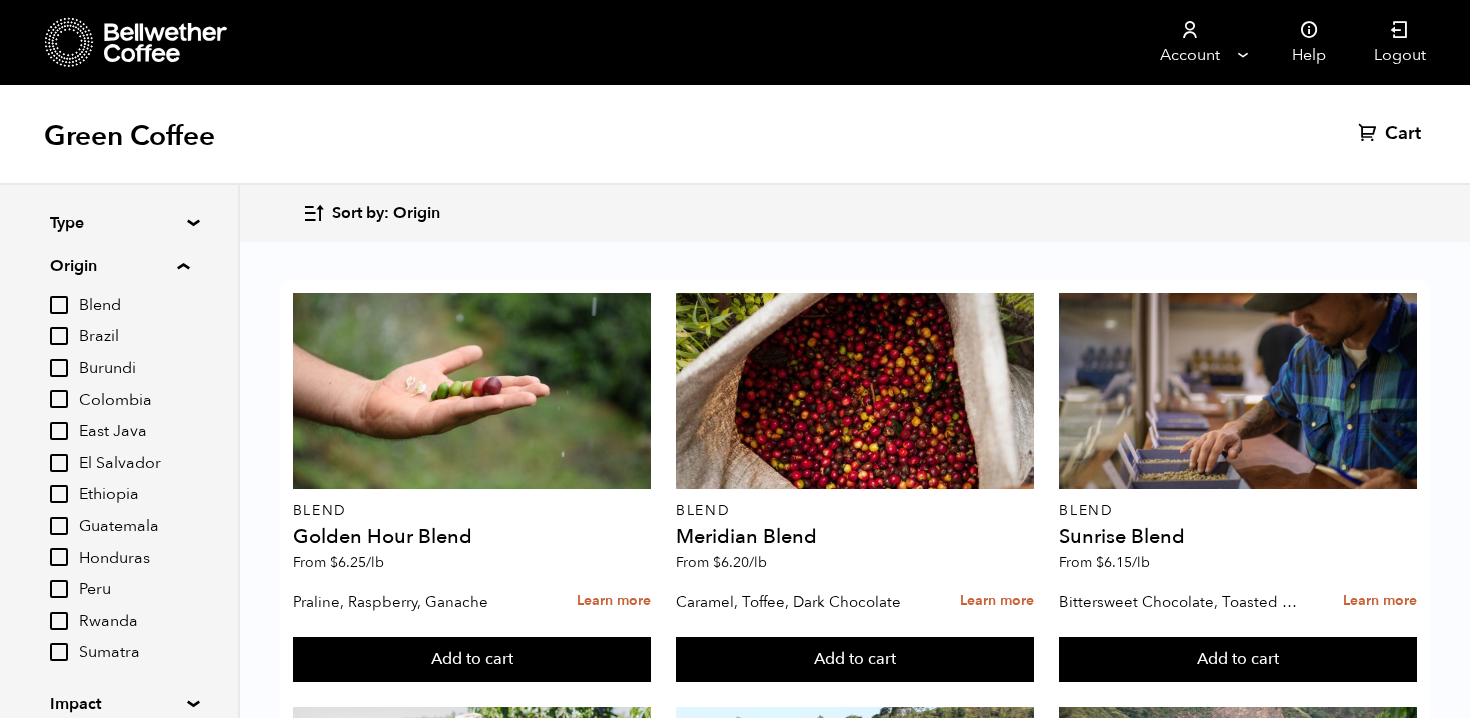 click on "Sort by: Origin" at bounding box center [386, 214] 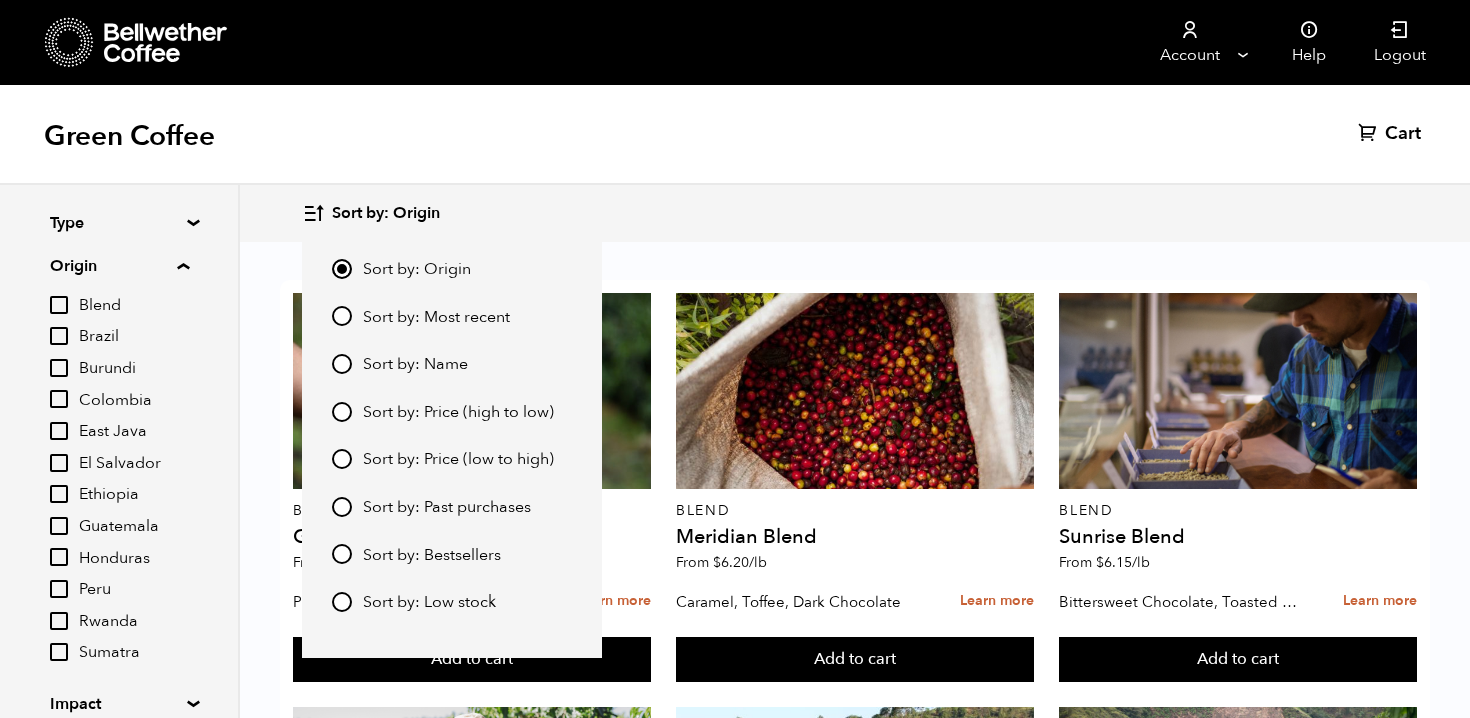 click on "Sort by: Price (low to high)" at bounding box center [342, 459] 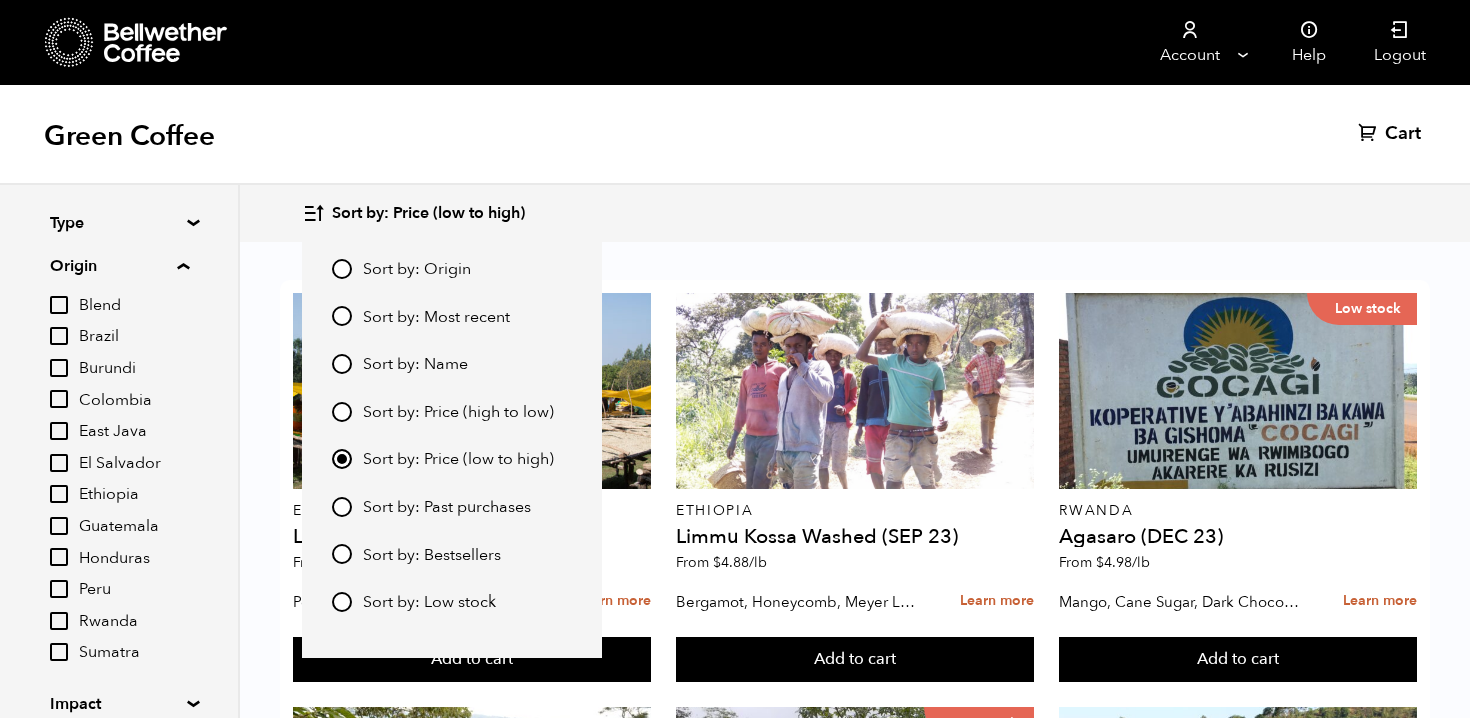 click on "Sort by: Price (low to high)" at bounding box center (428, 214) 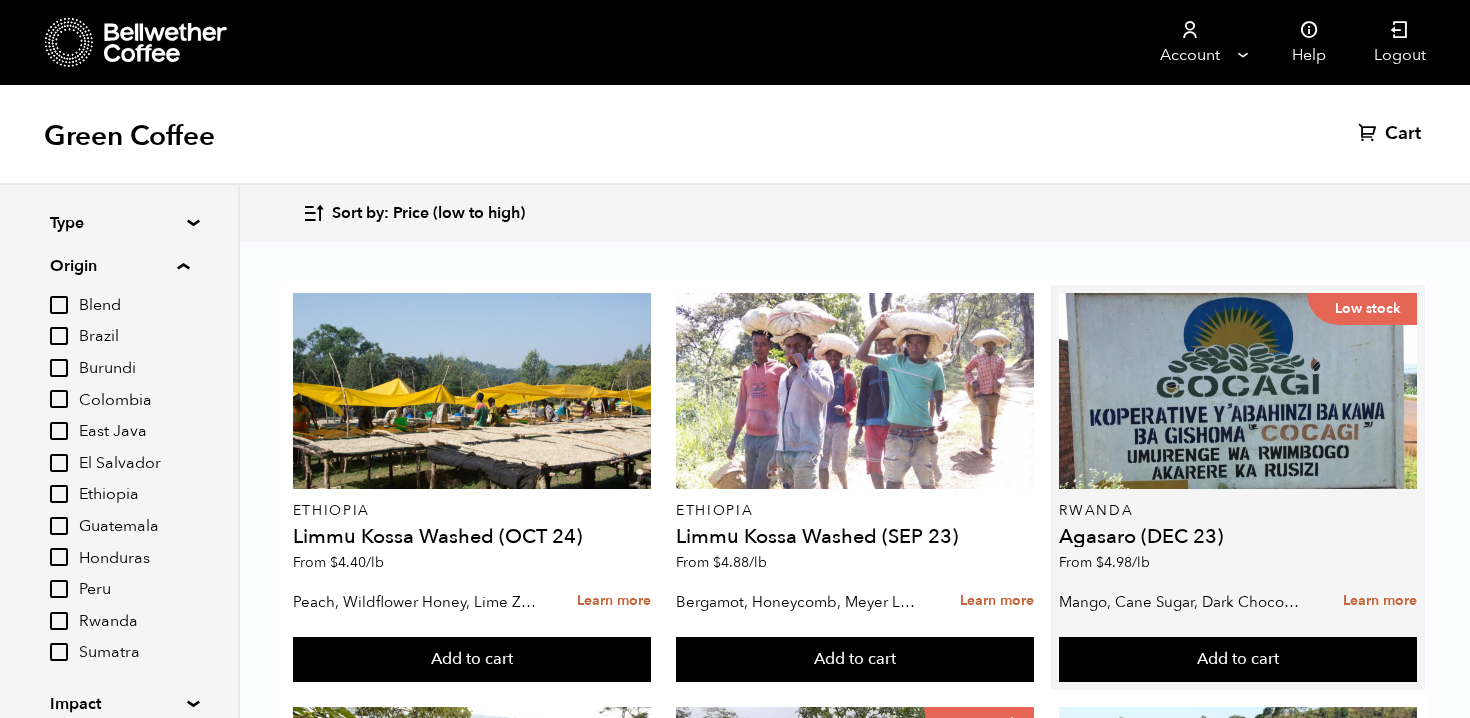 scroll, scrollTop: 0, scrollLeft: 0, axis: both 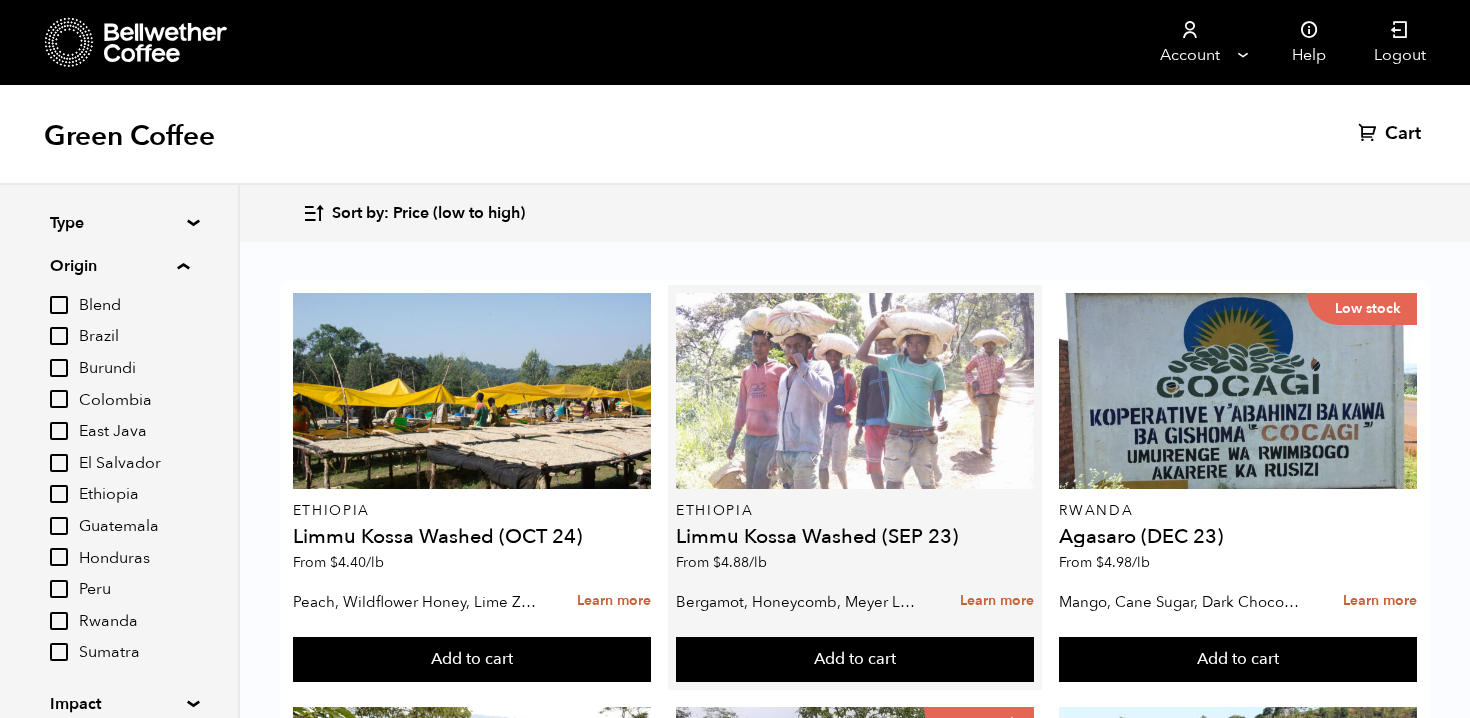 click at bounding box center [855, 391] 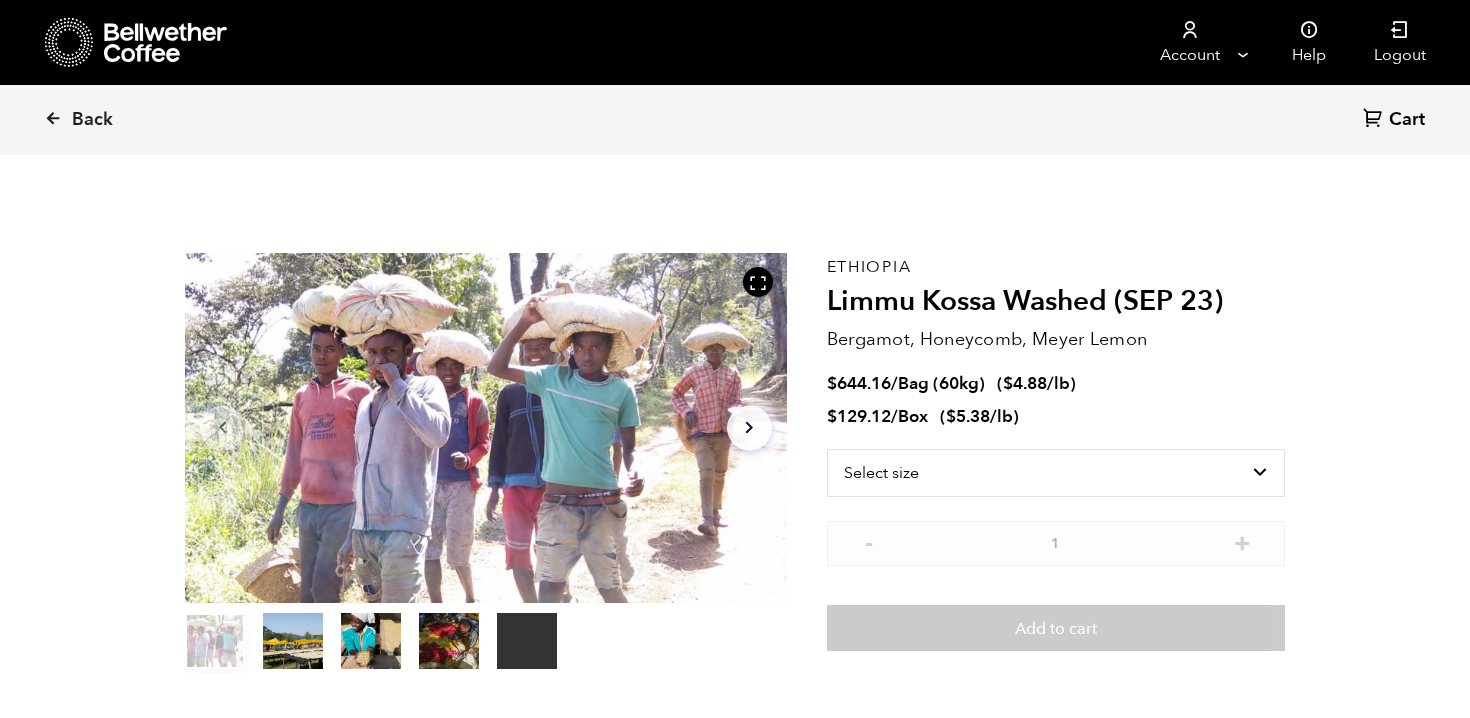 scroll, scrollTop: 0, scrollLeft: 0, axis: both 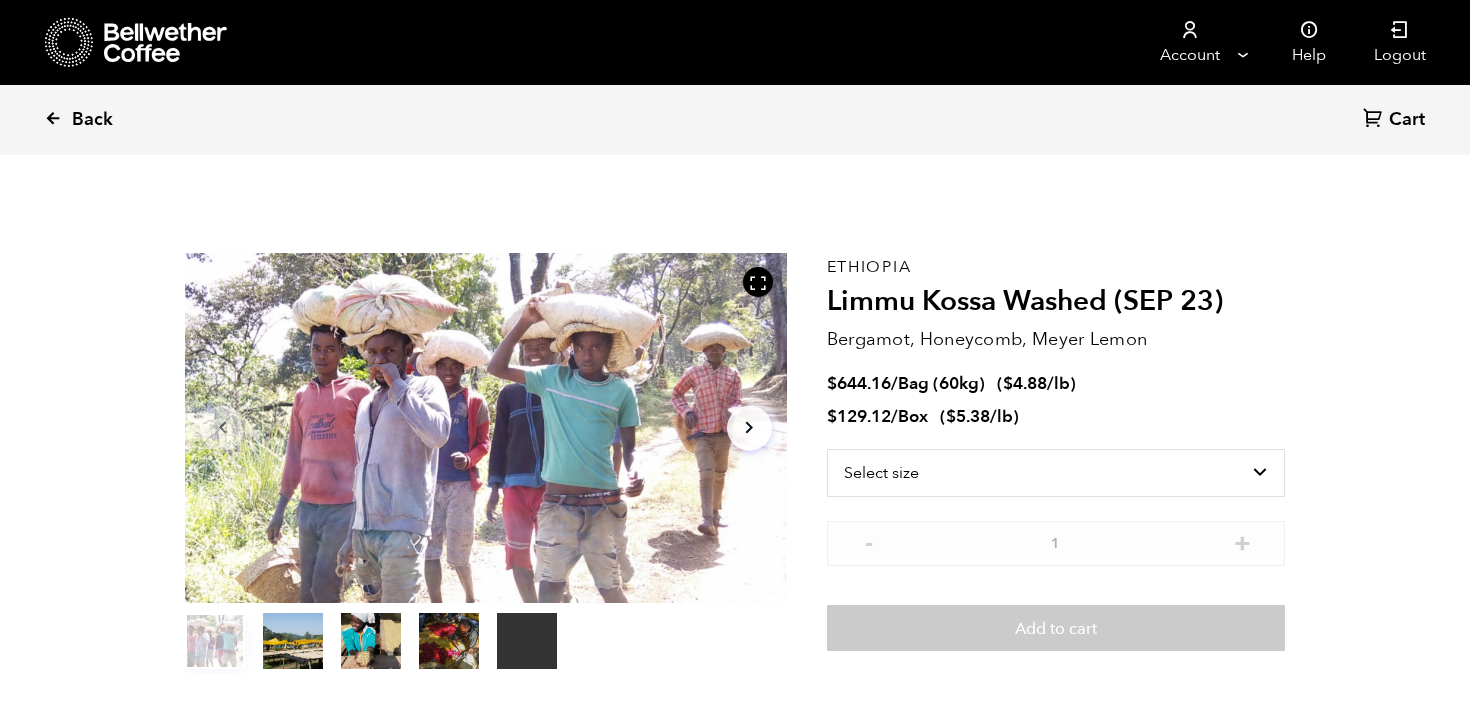 click at bounding box center (53, 118) 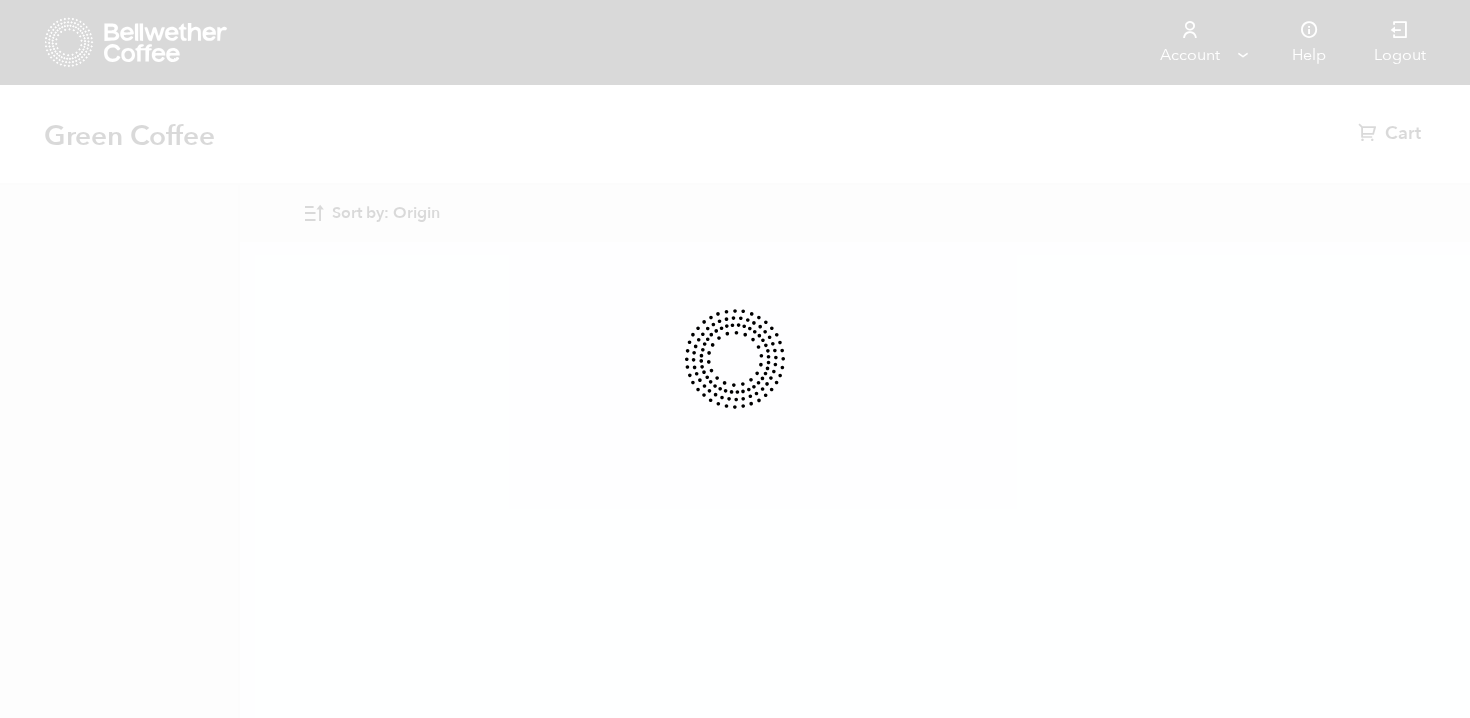 scroll, scrollTop: 0, scrollLeft: 0, axis: both 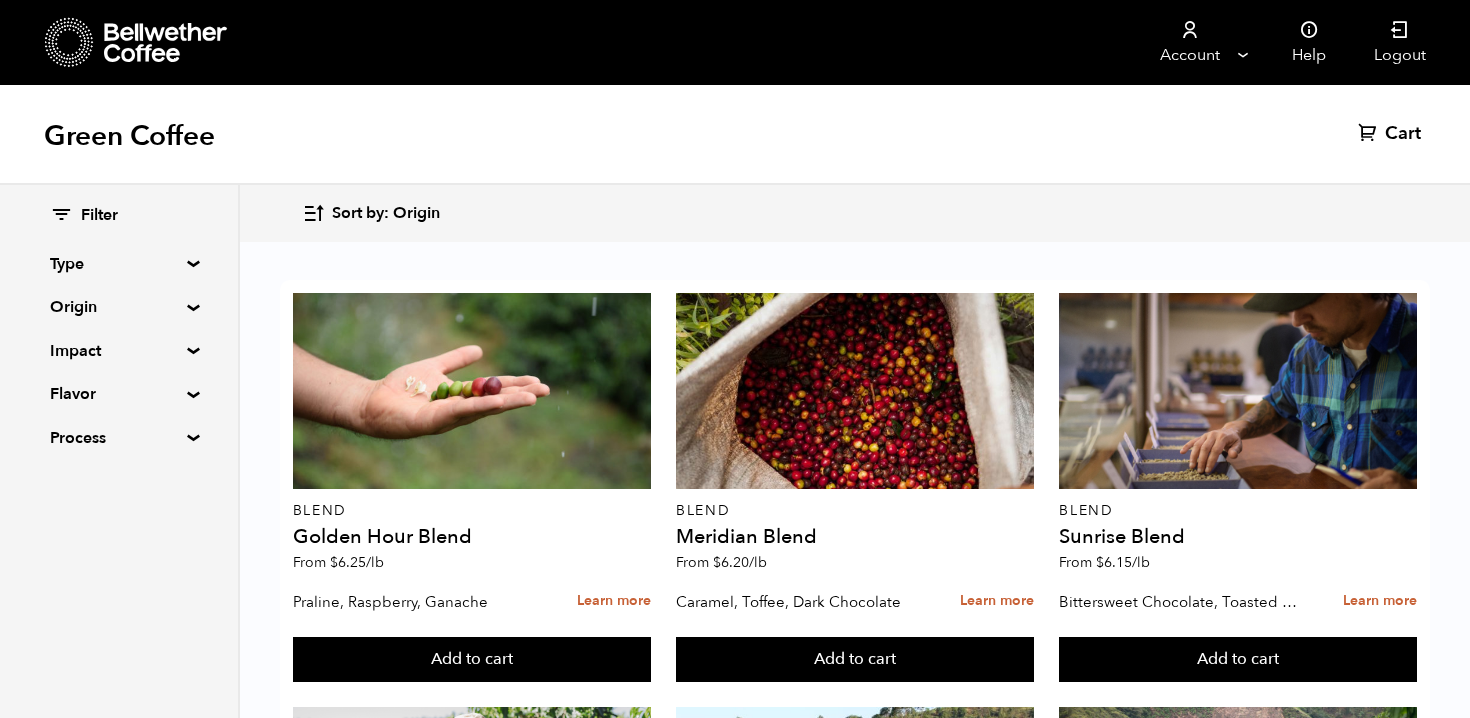click on "Sort by: Origin" at bounding box center (386, 214) 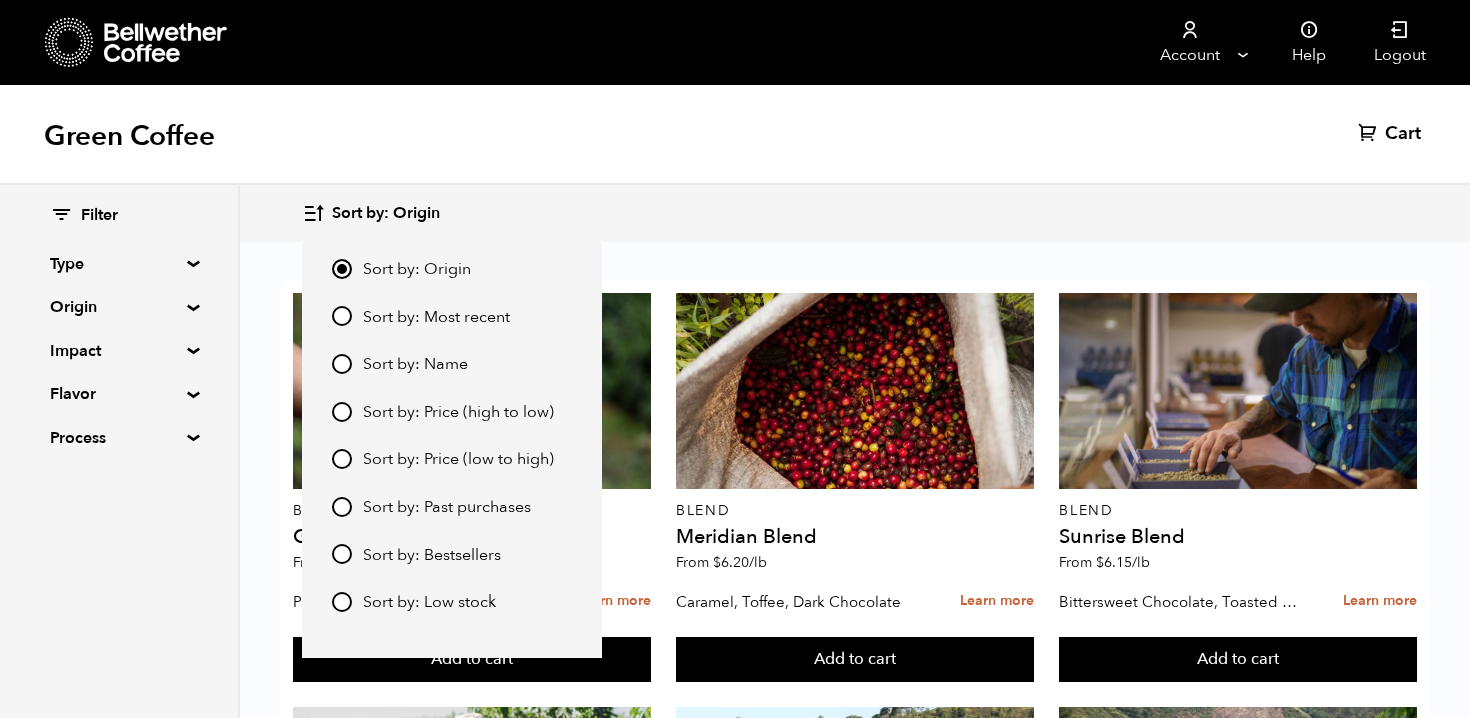 click on "Sort by: Price (low to high)" at bounding box center [342, 459] 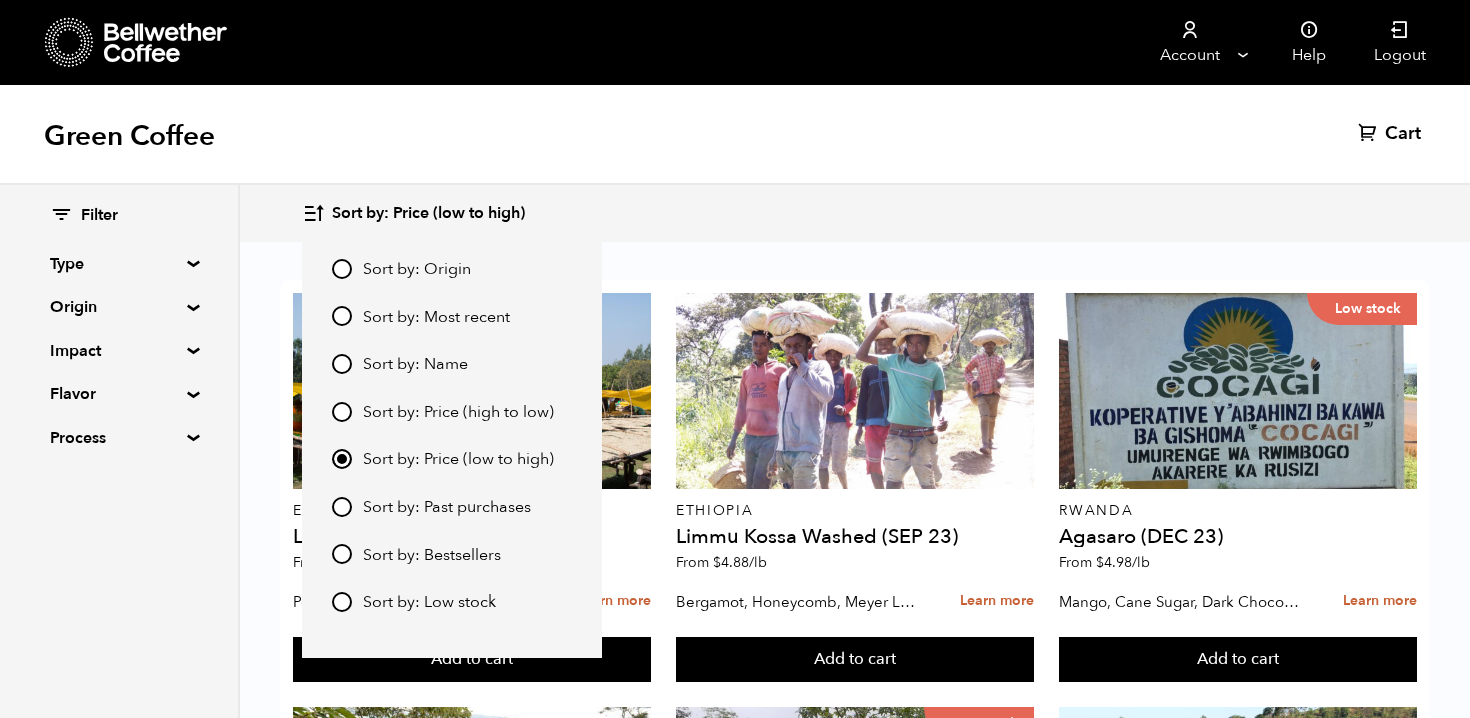 click on "Sort by: Price (low to high)
Sort by: Origin
Sort by: Most recent
Sort by: Name
Sort by: Price (high to low)
Sort by: Price (low to high)
Sort by: Past purchases
Sort by: Bestsellers
Sort by: Low stock" at bounding box center [854, 213] 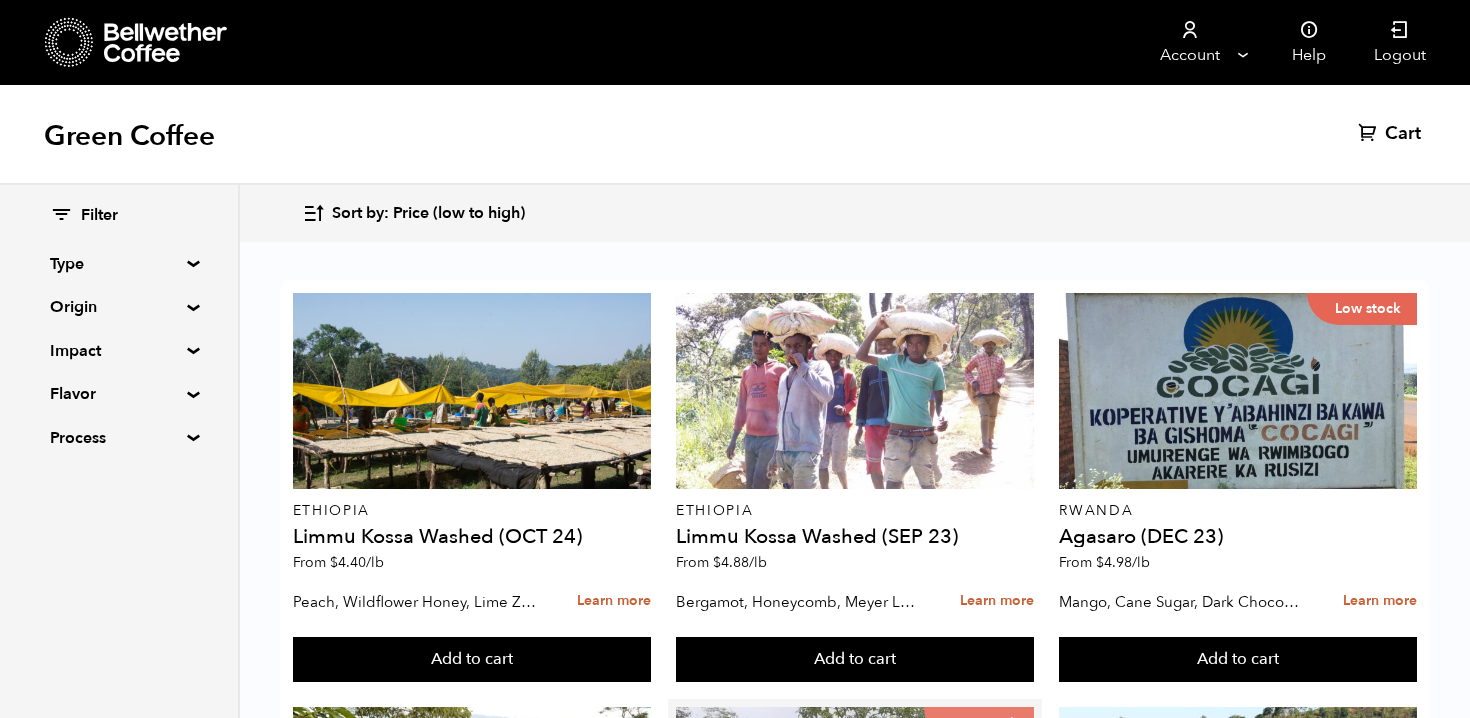 scroll, scrollTop: 1247, scrollLeft: 0, axis: vertical 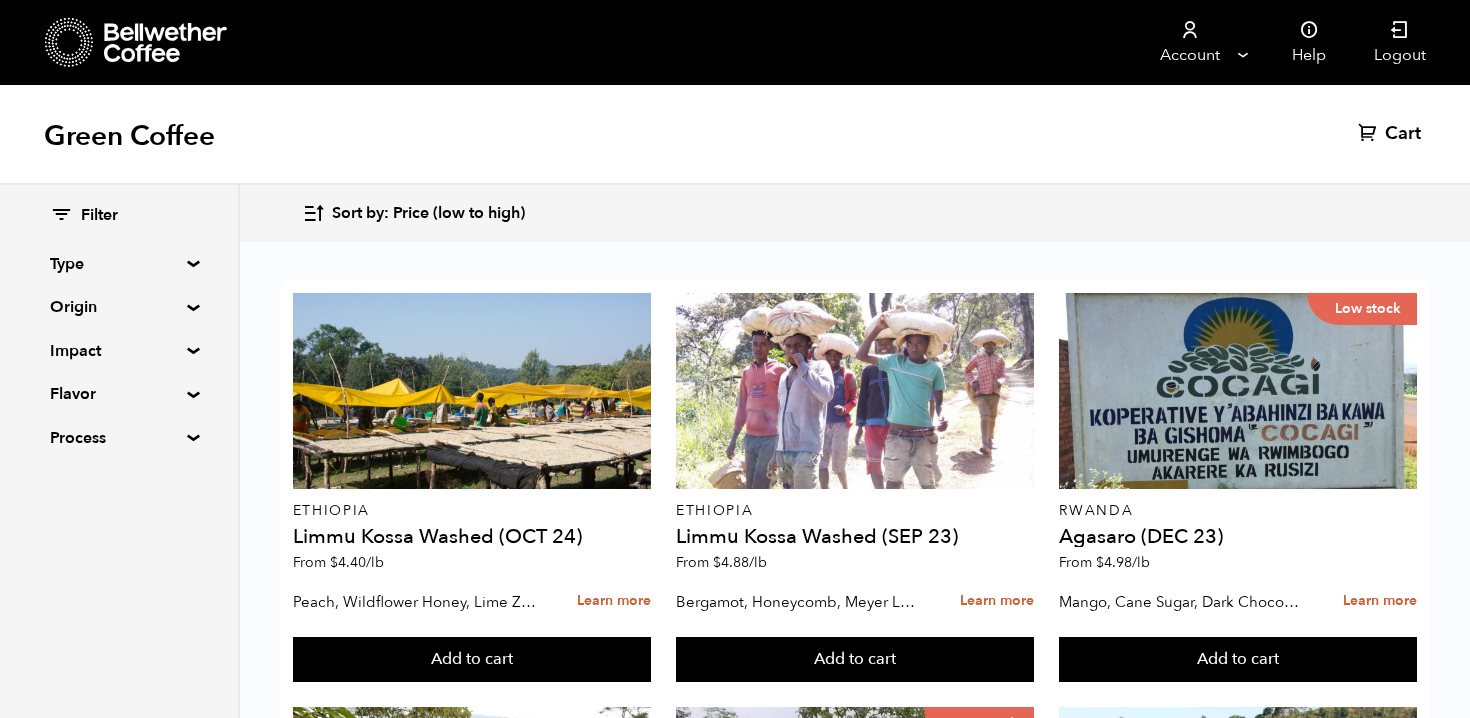 click on "Green Coffee     Cart   (0)" at bounding box center (735, 135) 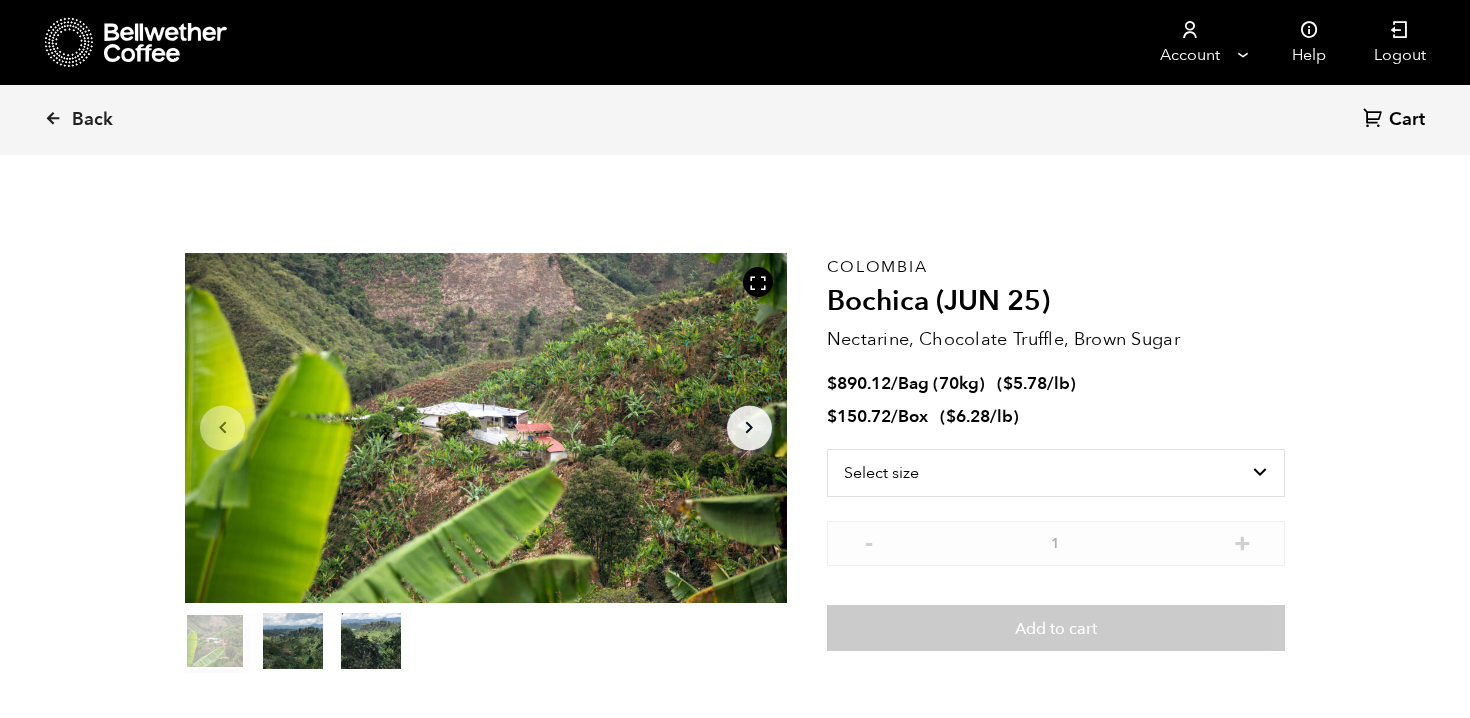 scroll, scrollTop: 0, scrollLeft: 0, axis: both 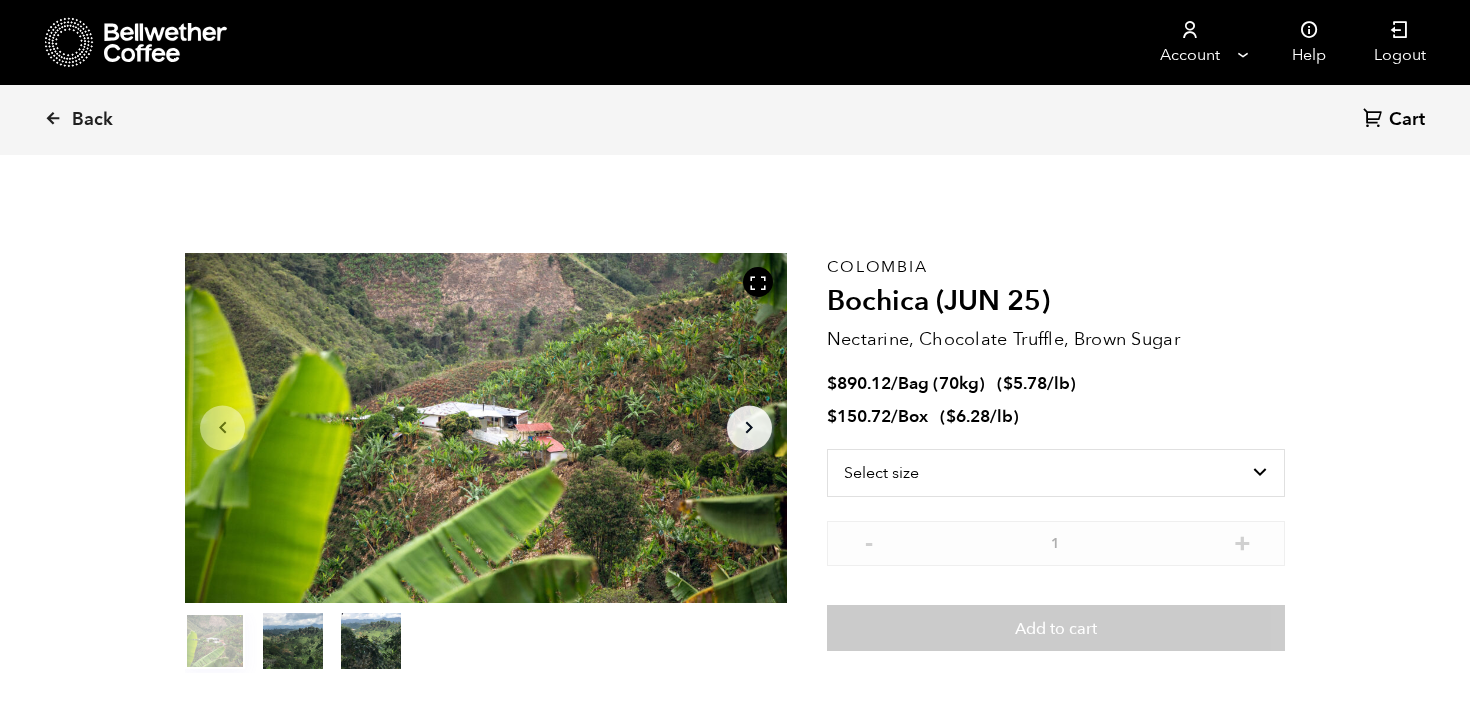 click on "Bochica (JUN 25)" at bounding box center [1056, 302] 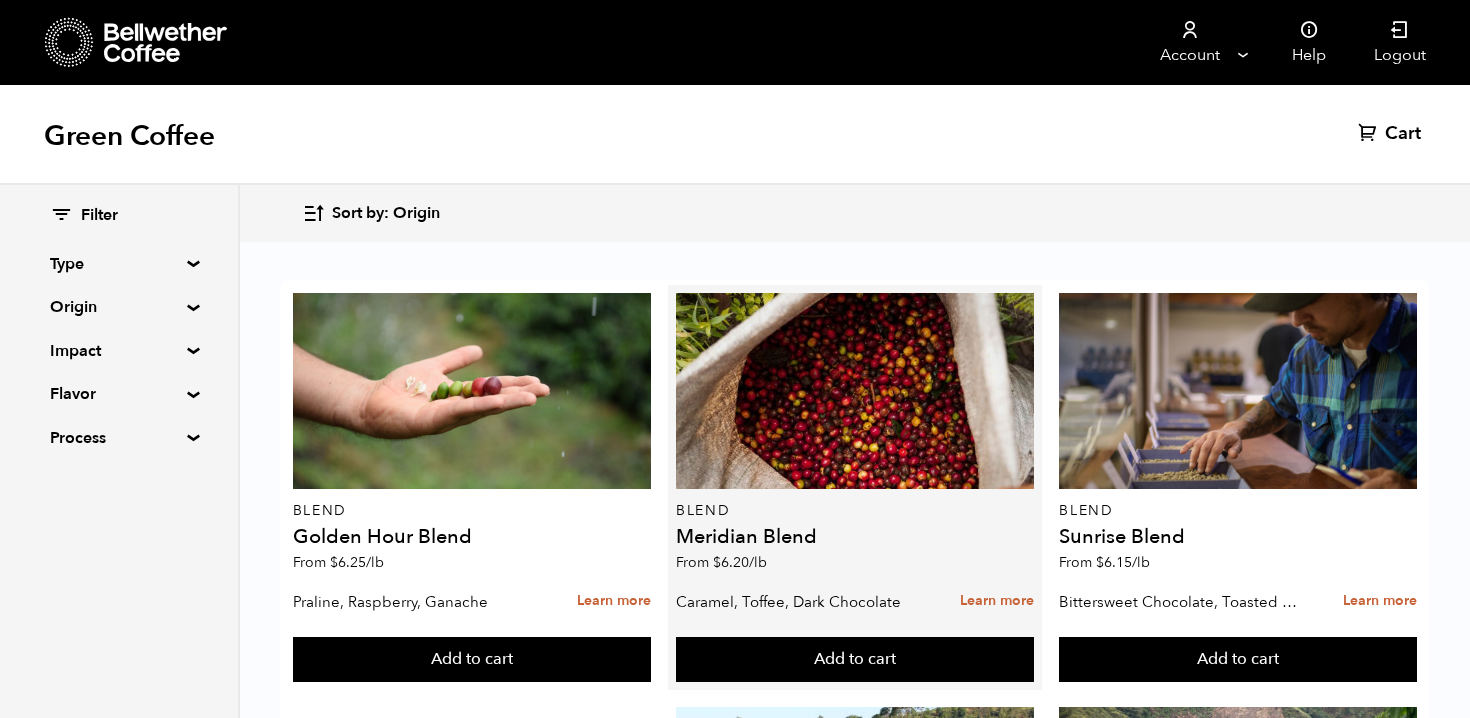scroll, scrollTop: 0, scrollLeft: 0, axis: both 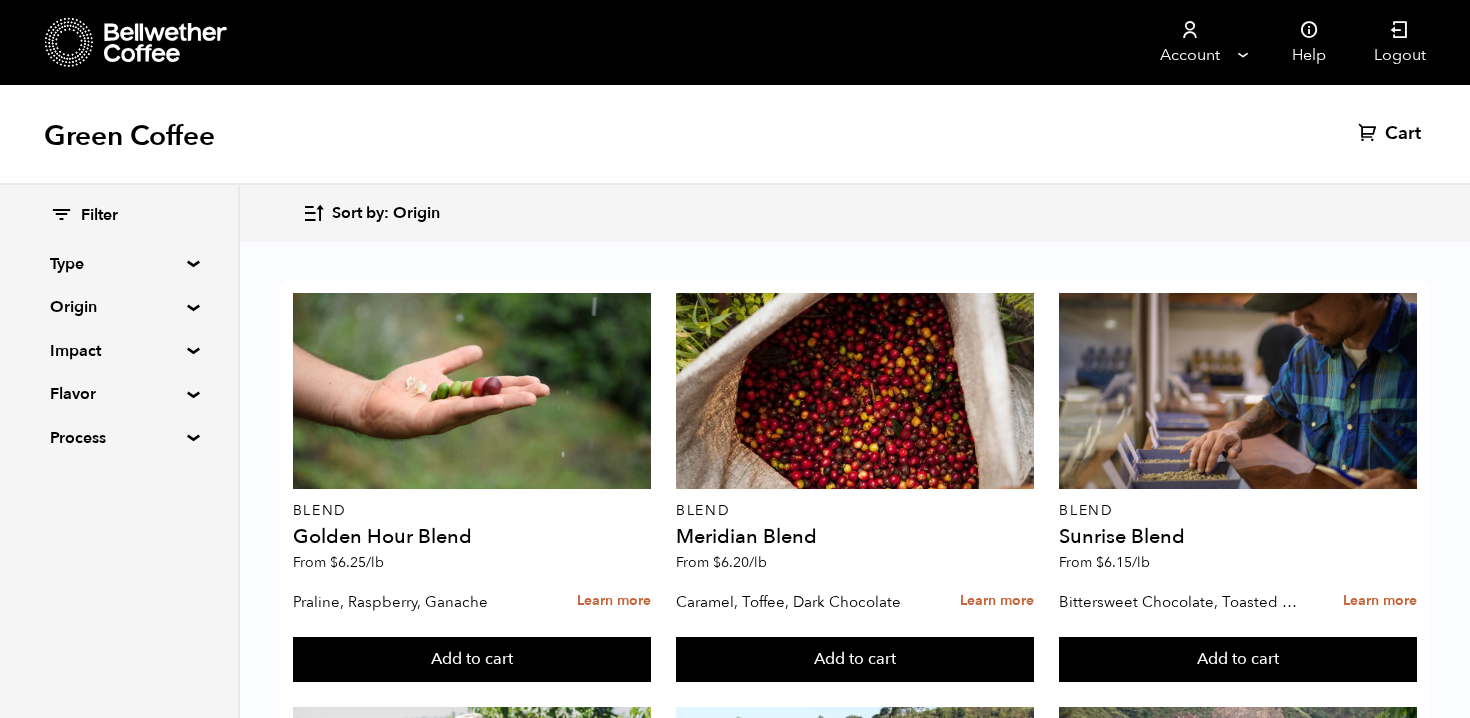 click on "Sort by: Origin" at bounding box center [386, 214] 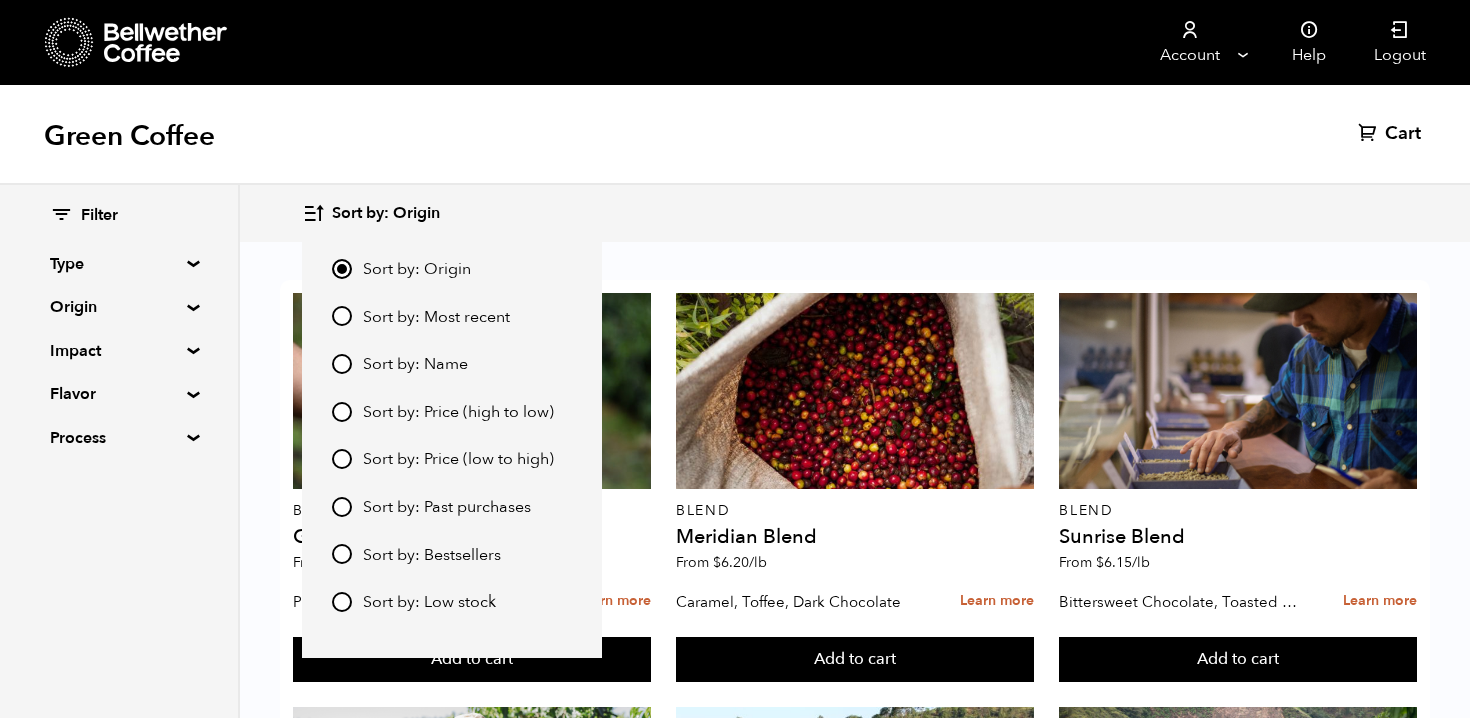 click on "Sort by: Price (low to high)" at bounding box center [342, 459] 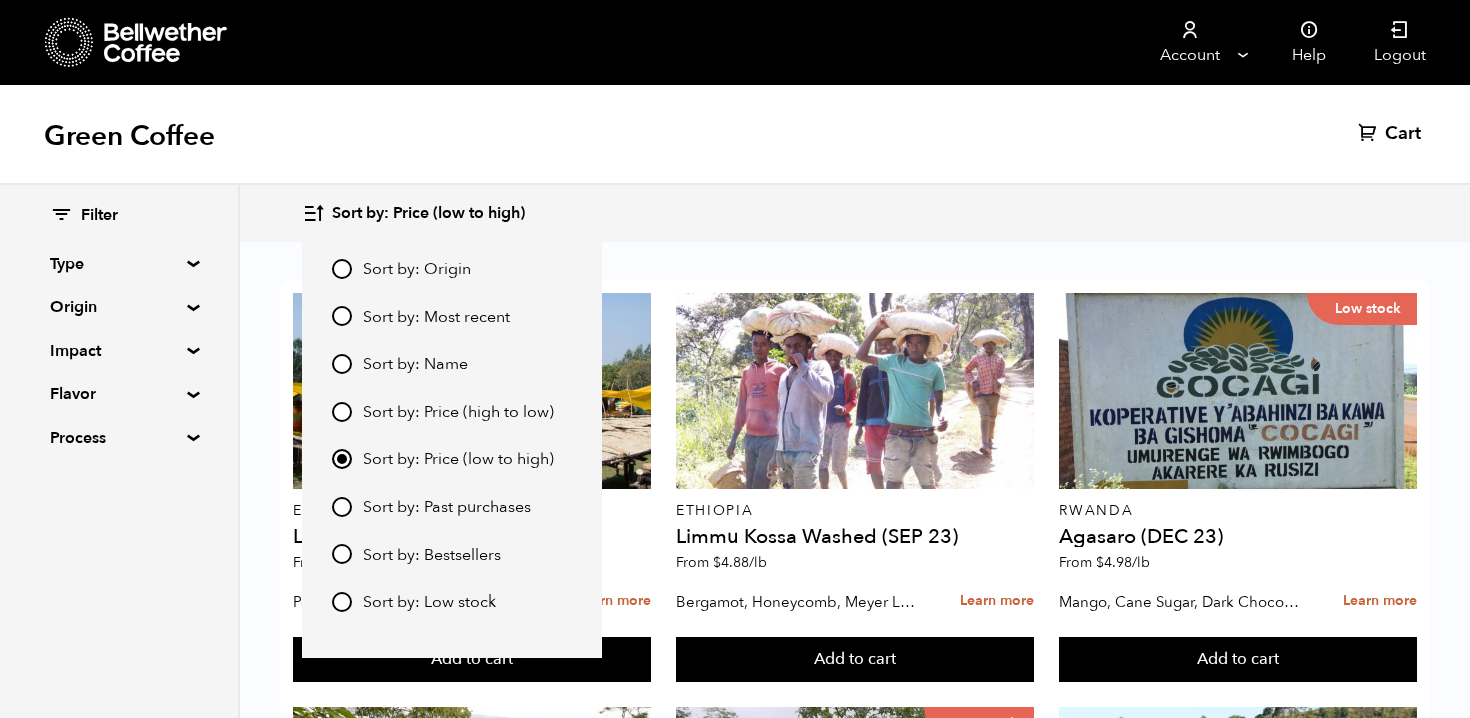 click on "Green Coffee     Cart   (0)" at bounding box center (735, 135) 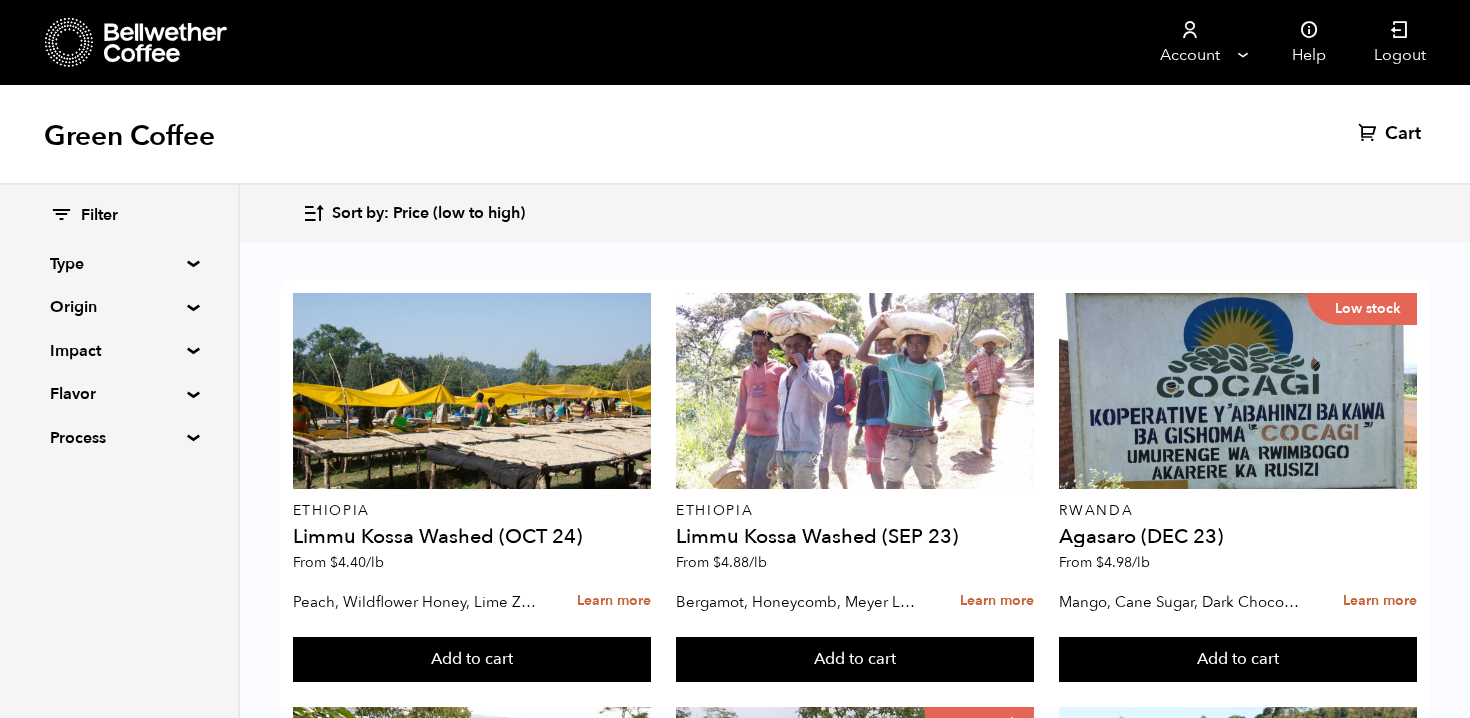 scroll, scrollTop: 529, scrollLeft: 0, axis: vertical 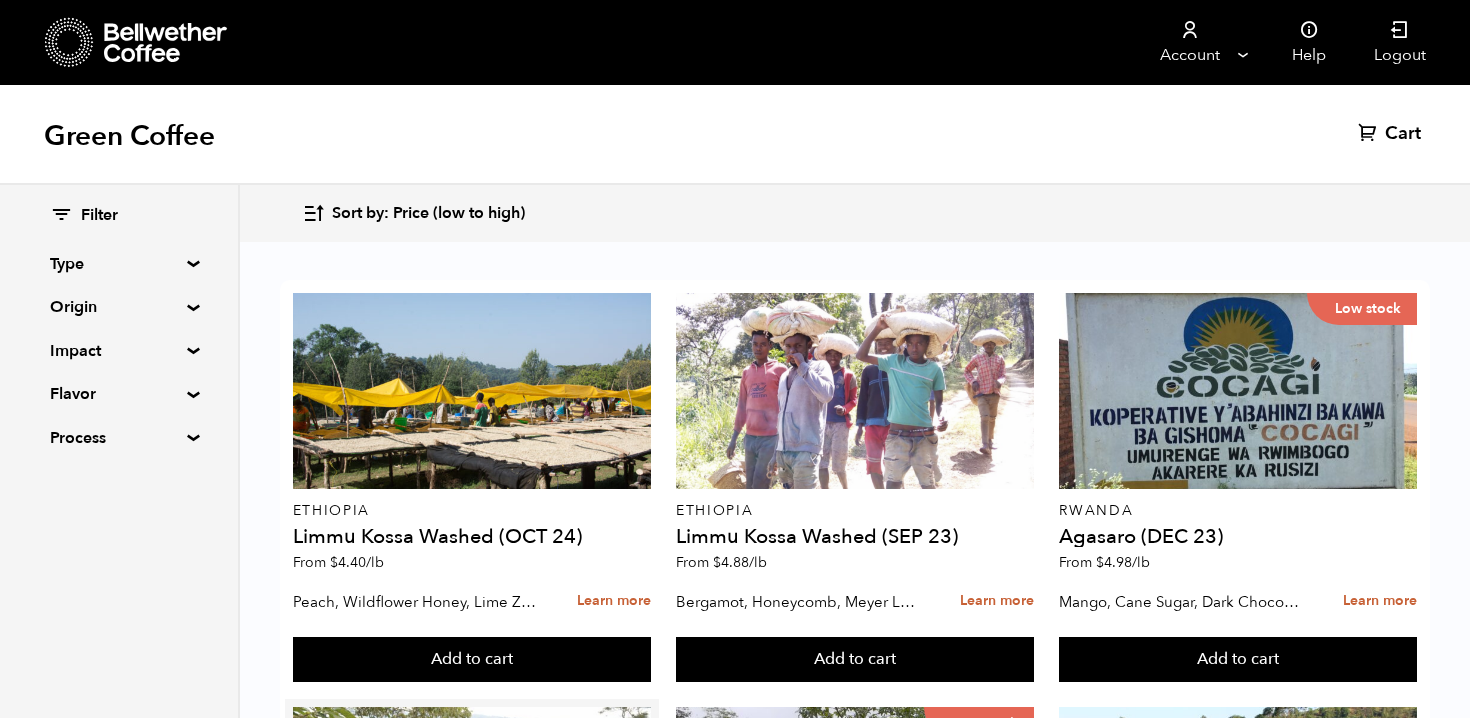 click at bounding box center [472, 805] 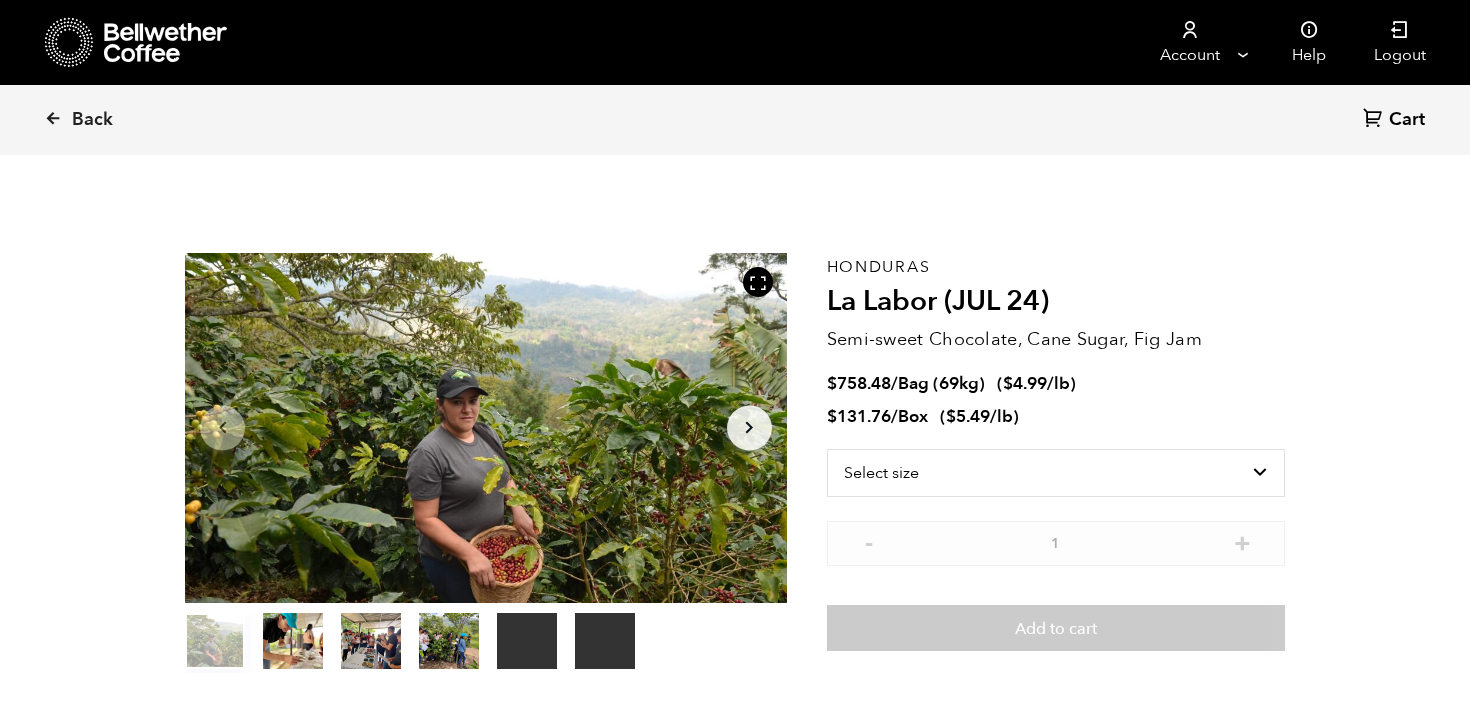 scroll, scrollTop: 0, scrollLeft: 0, axis: both 